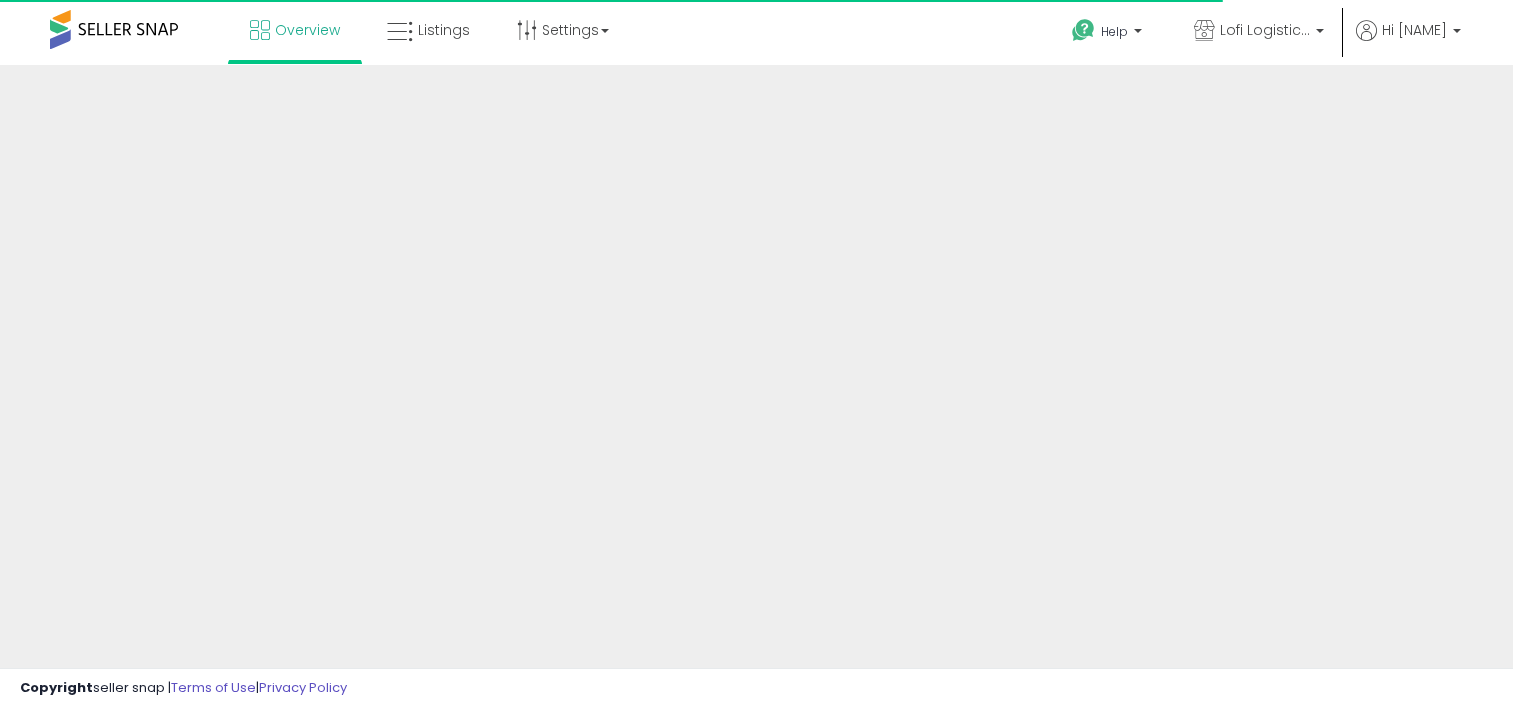 scroll, scrollTop: 0, scrollLeft: 0, axis: both 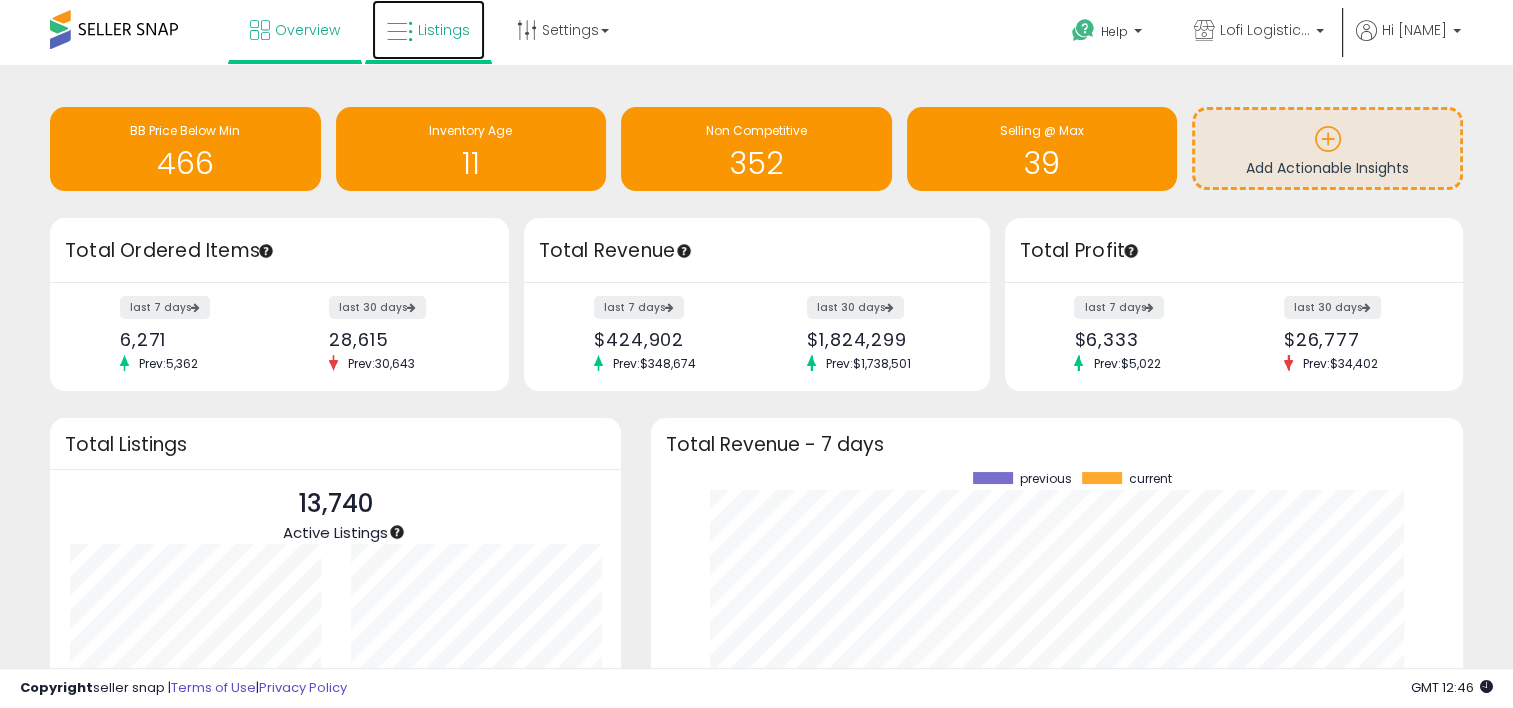 click on "Listings" at bounding box center [428, 30] 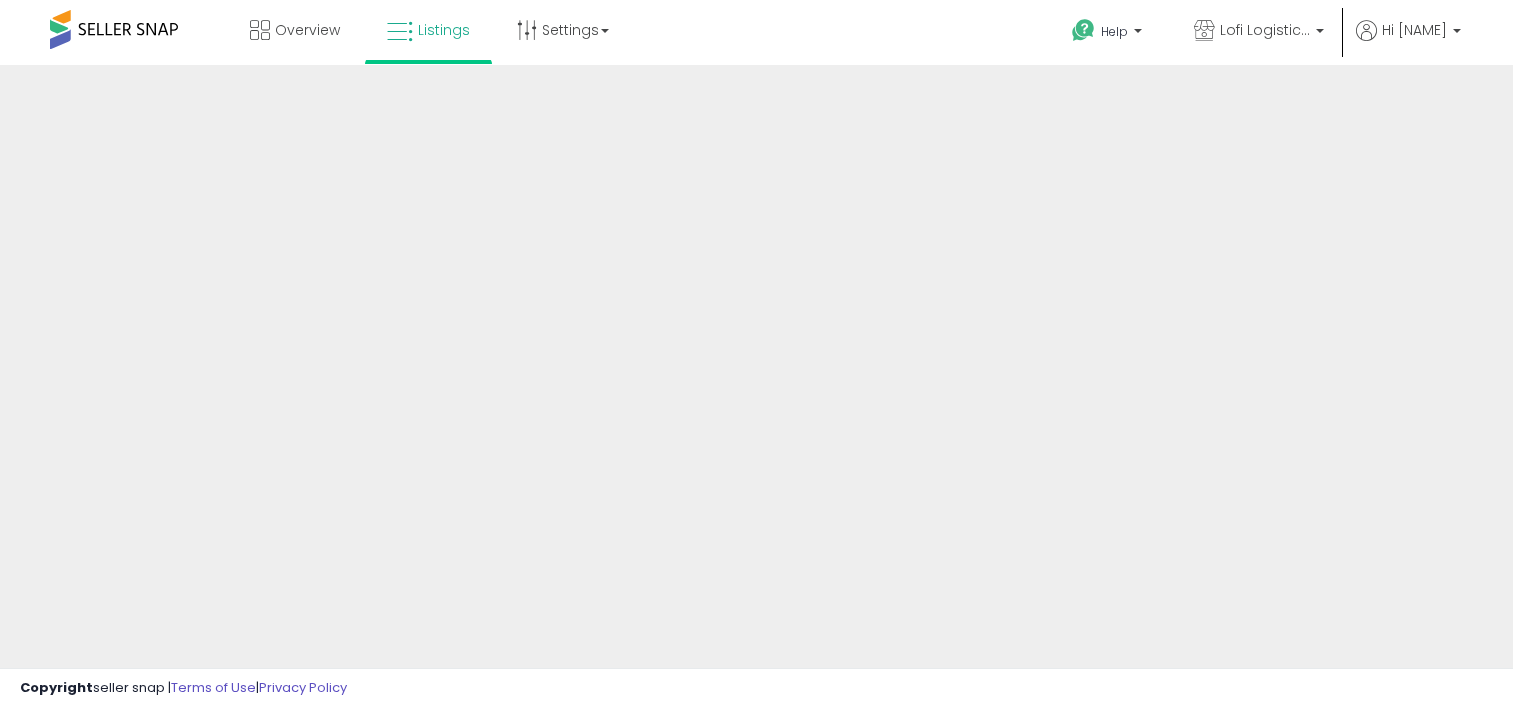 scroll, scrollTop: 0, scrollLeft: 0, axis: both 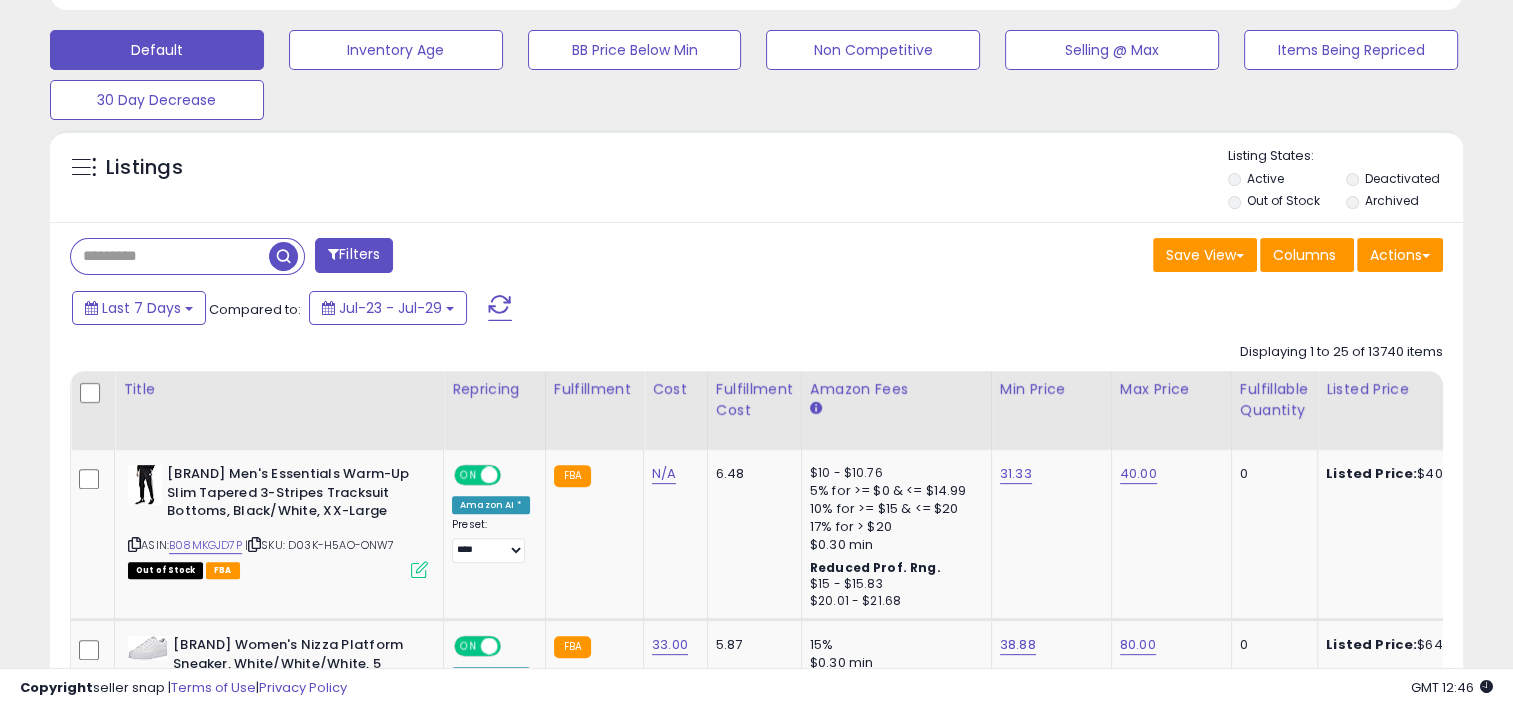 click at bounding box center (170, 256) 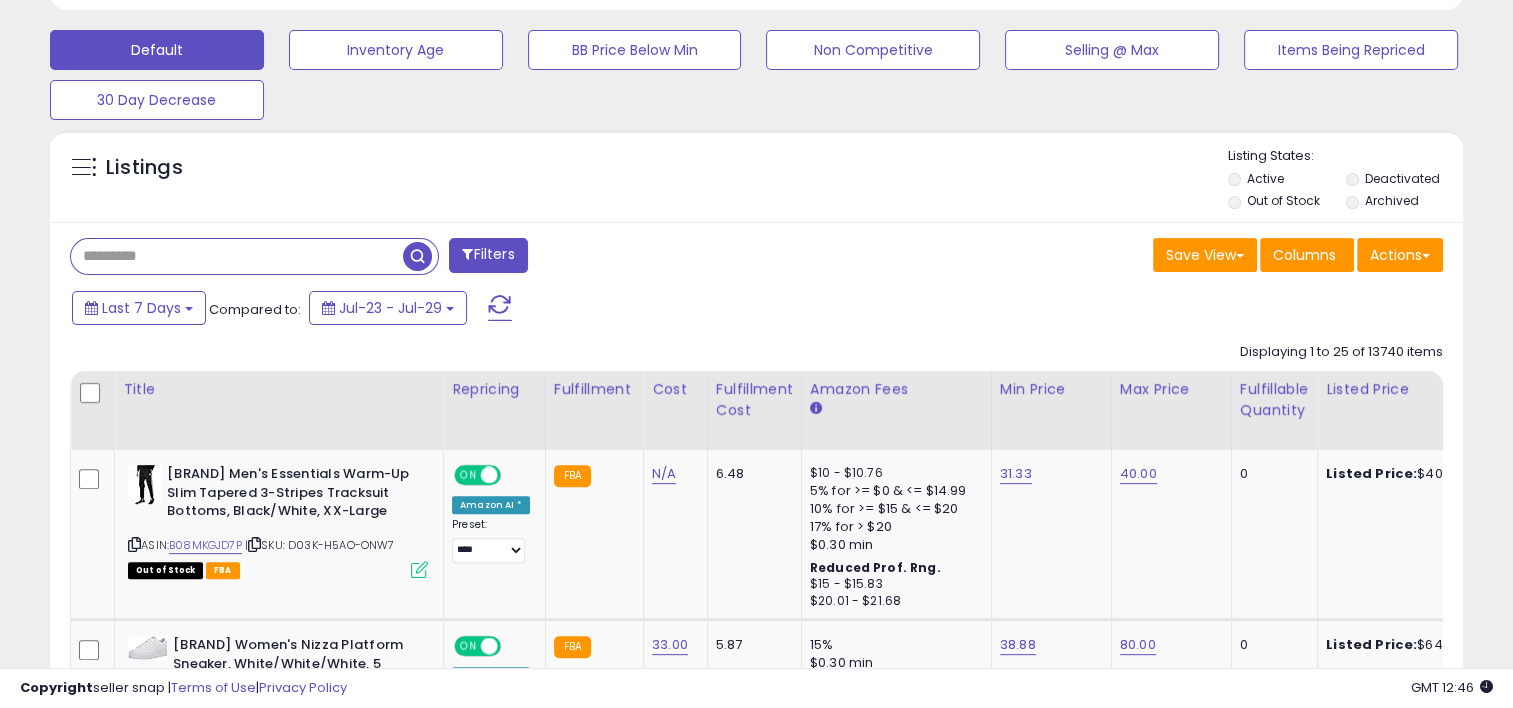 paste on "**********" 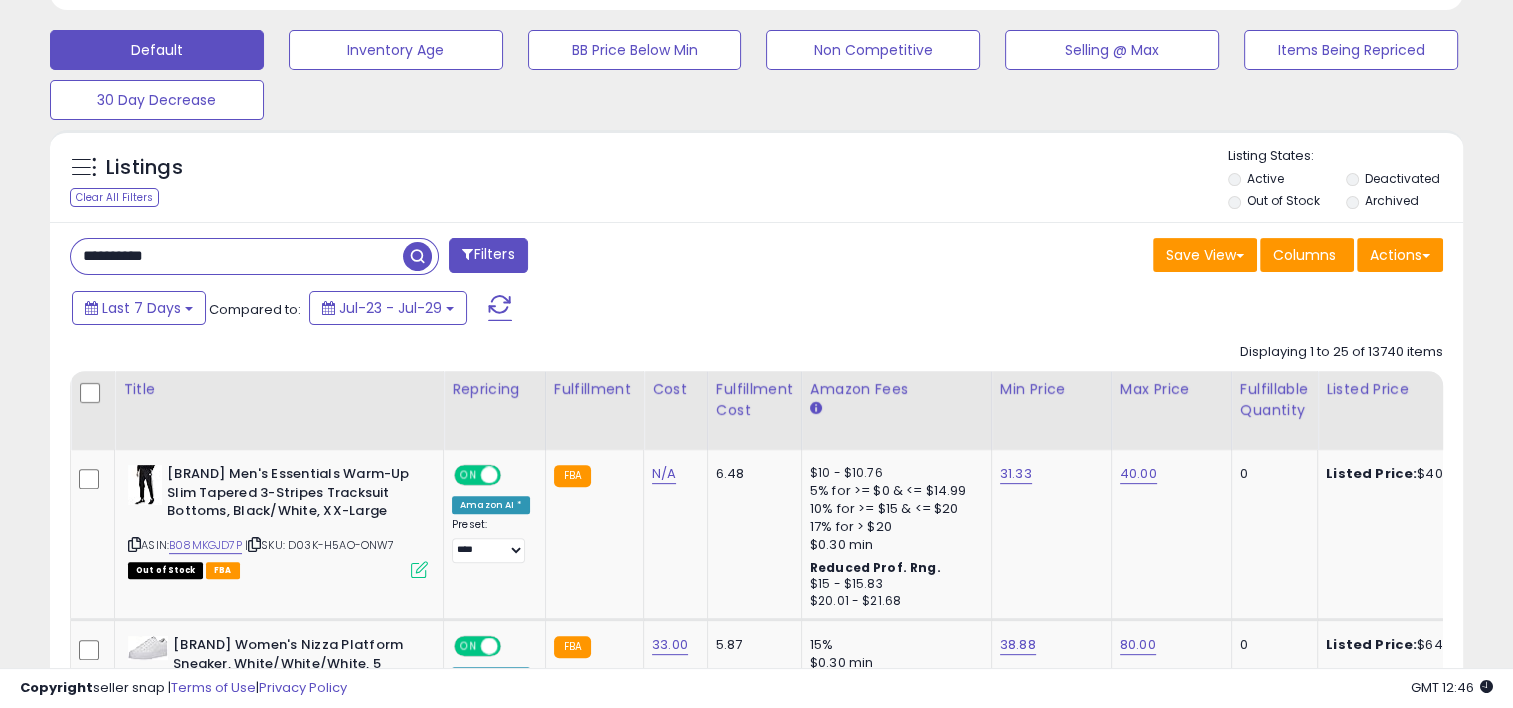 click at bounding box center [417, 256] 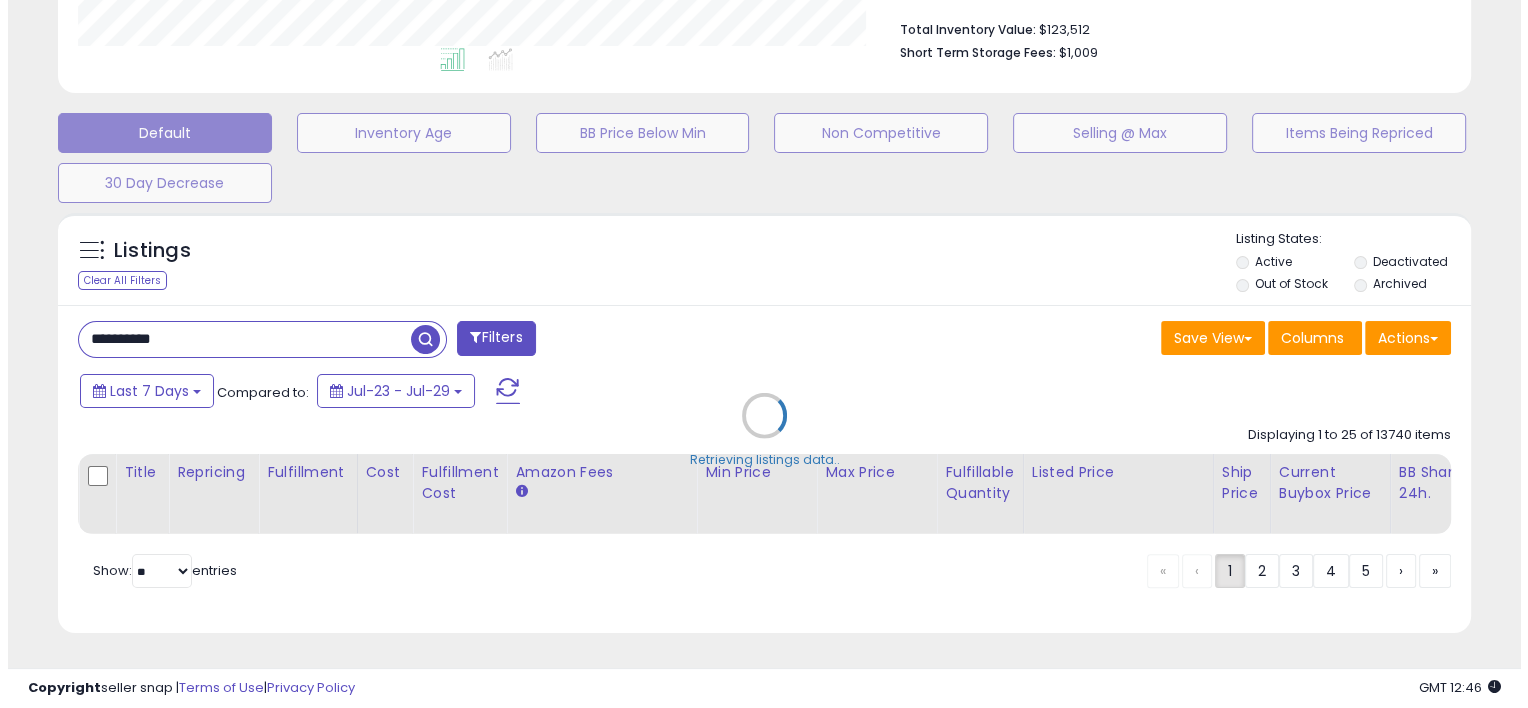 scroll, scrollTop: 531, scrollLeft: 0, axis: vertical 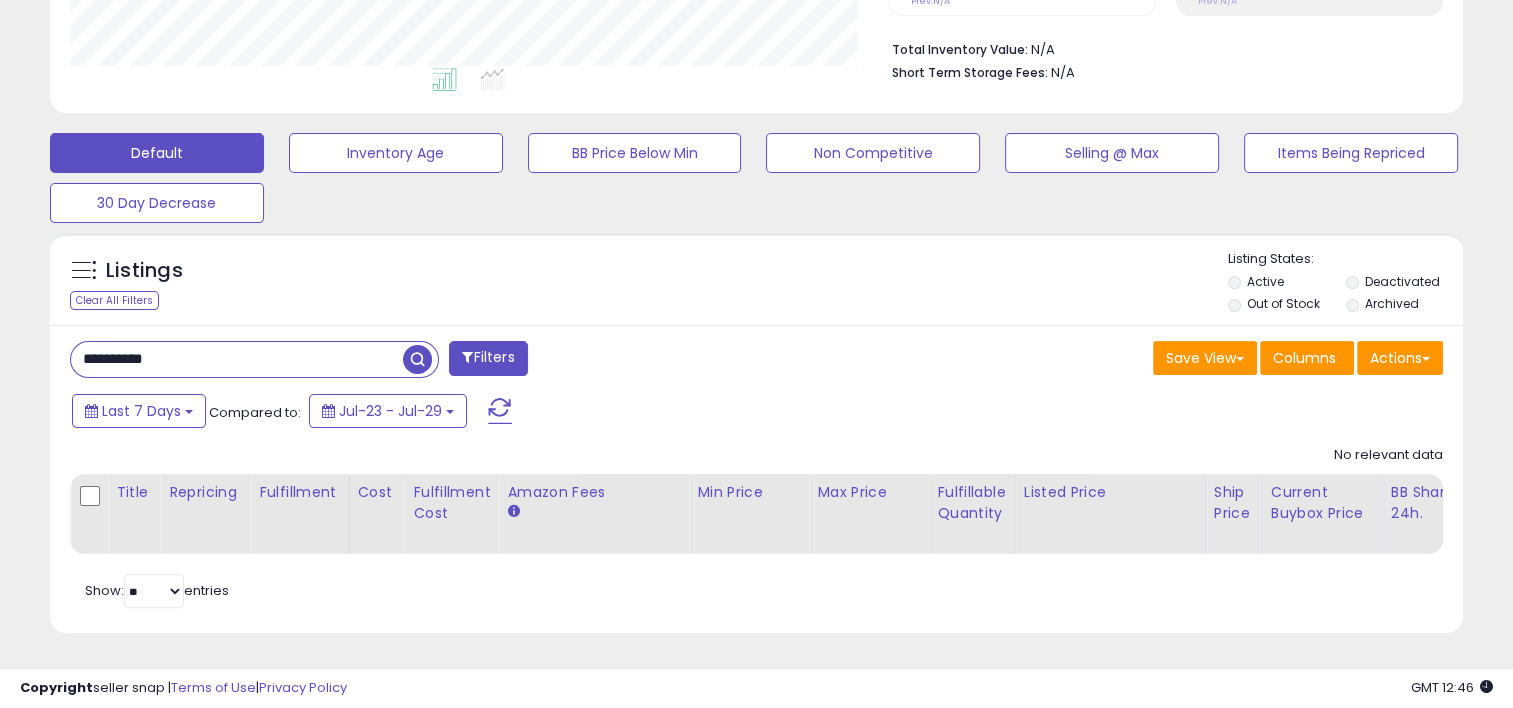 click at bounding box center (467, 357) 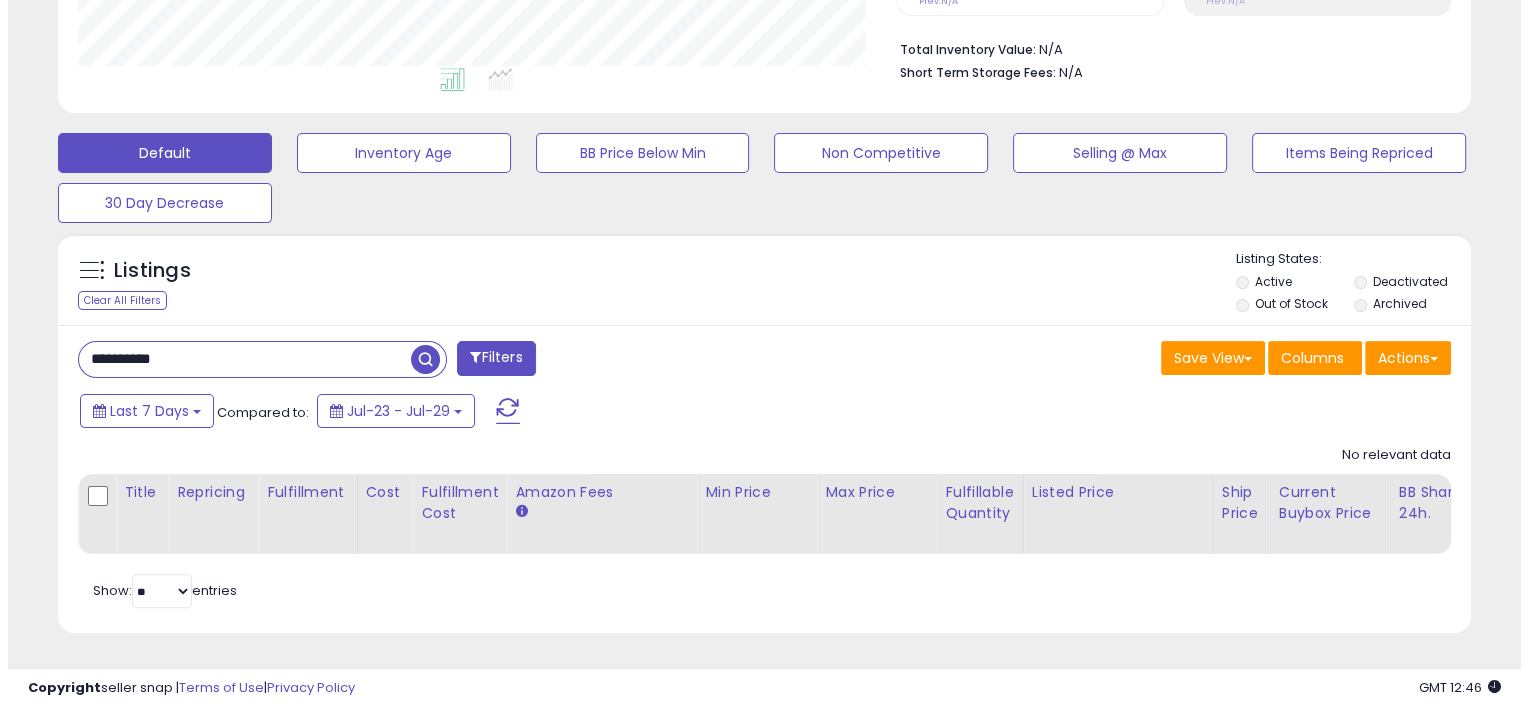 scroll, scrollTop: 999589, scrollLeft: 999172, axis: both 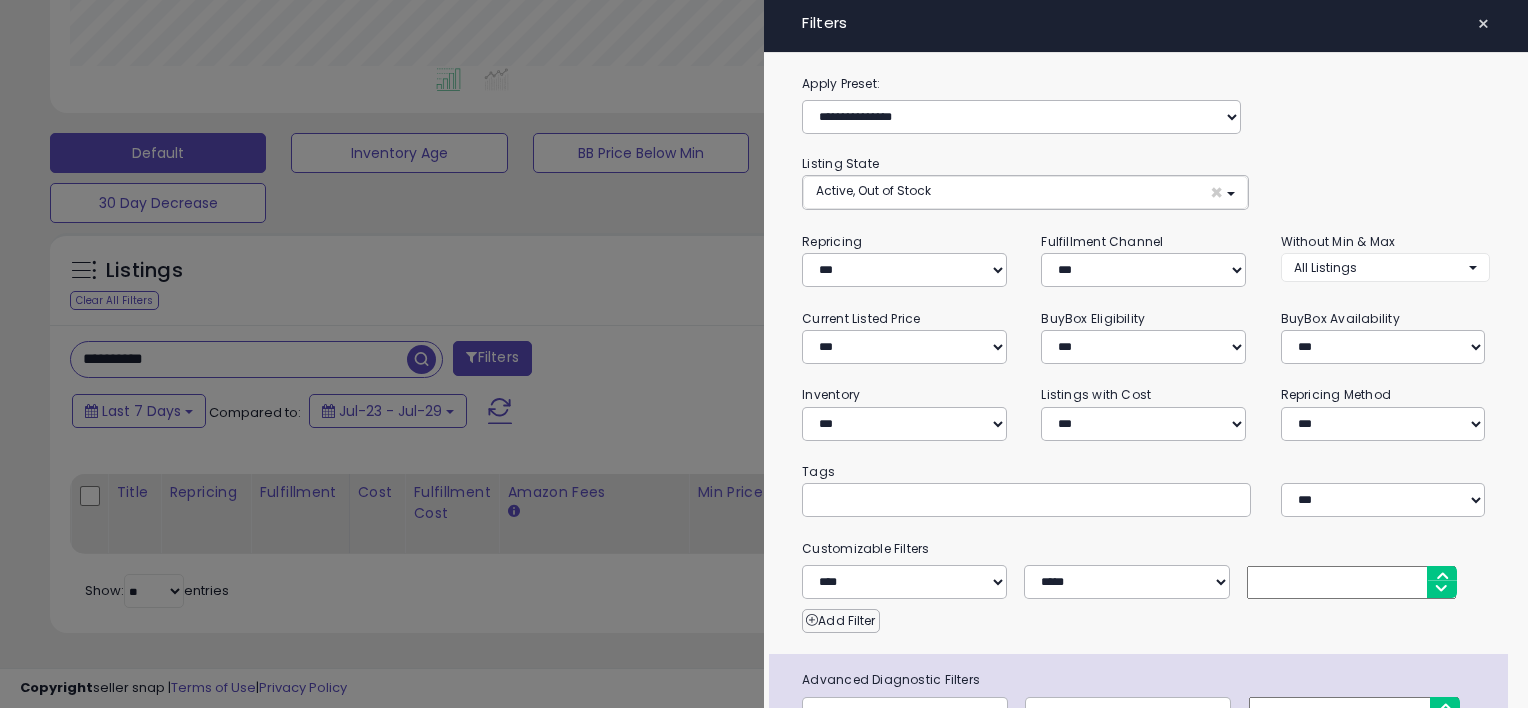 click at bounding box center [764, 354] 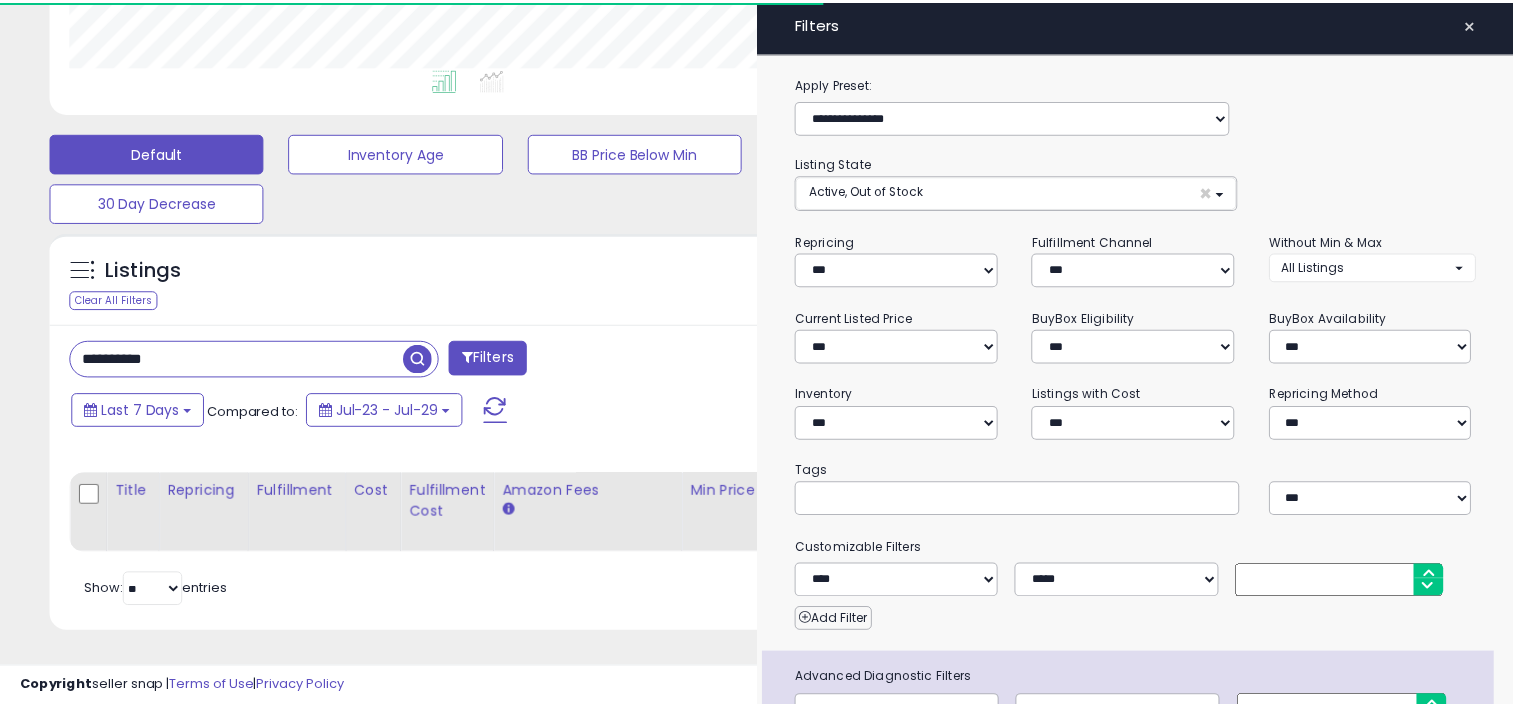 scroll, scrollTop: 409, scrollLeft: 818, axis: both 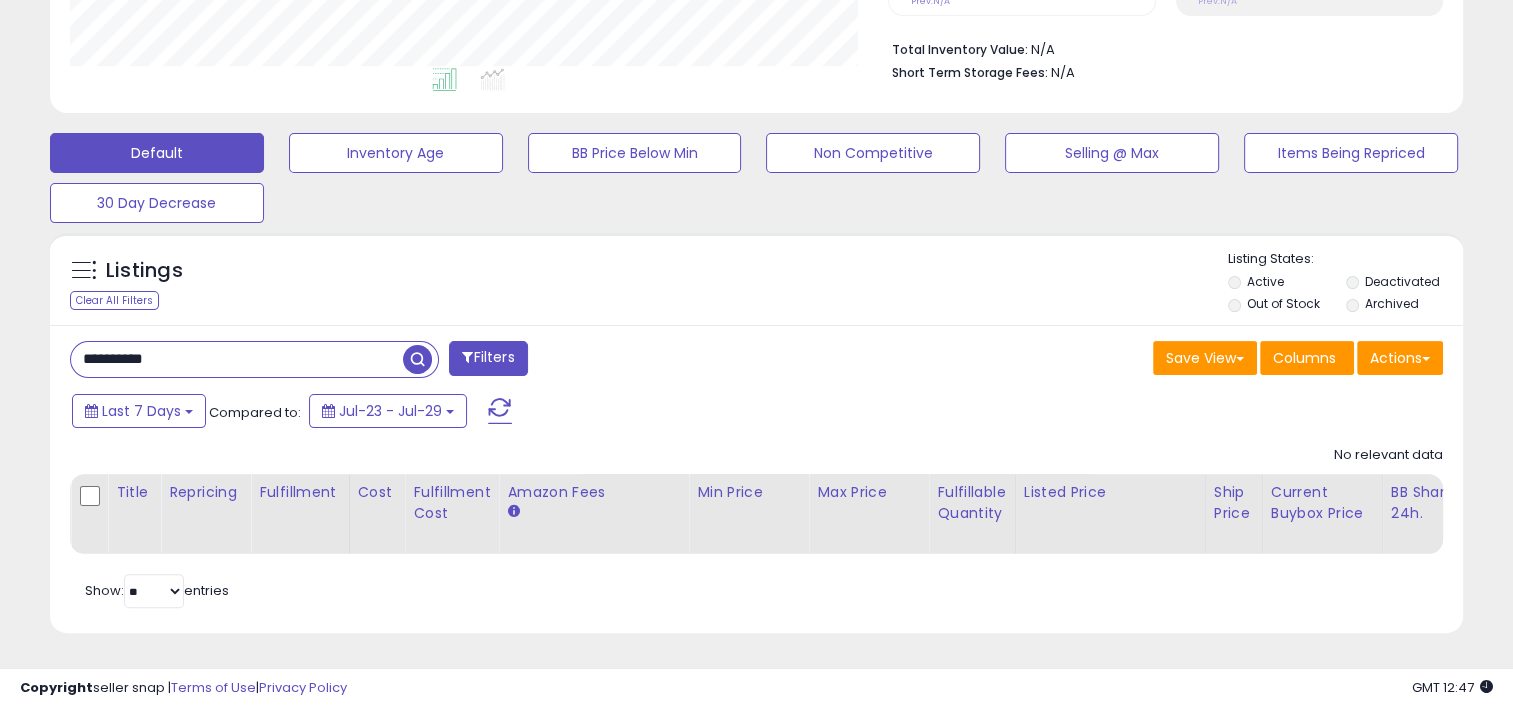 drag, startPoint x: 222, startPoint y: 345, endPoint x: 107, endPoint y: 337, distance: 115.27792 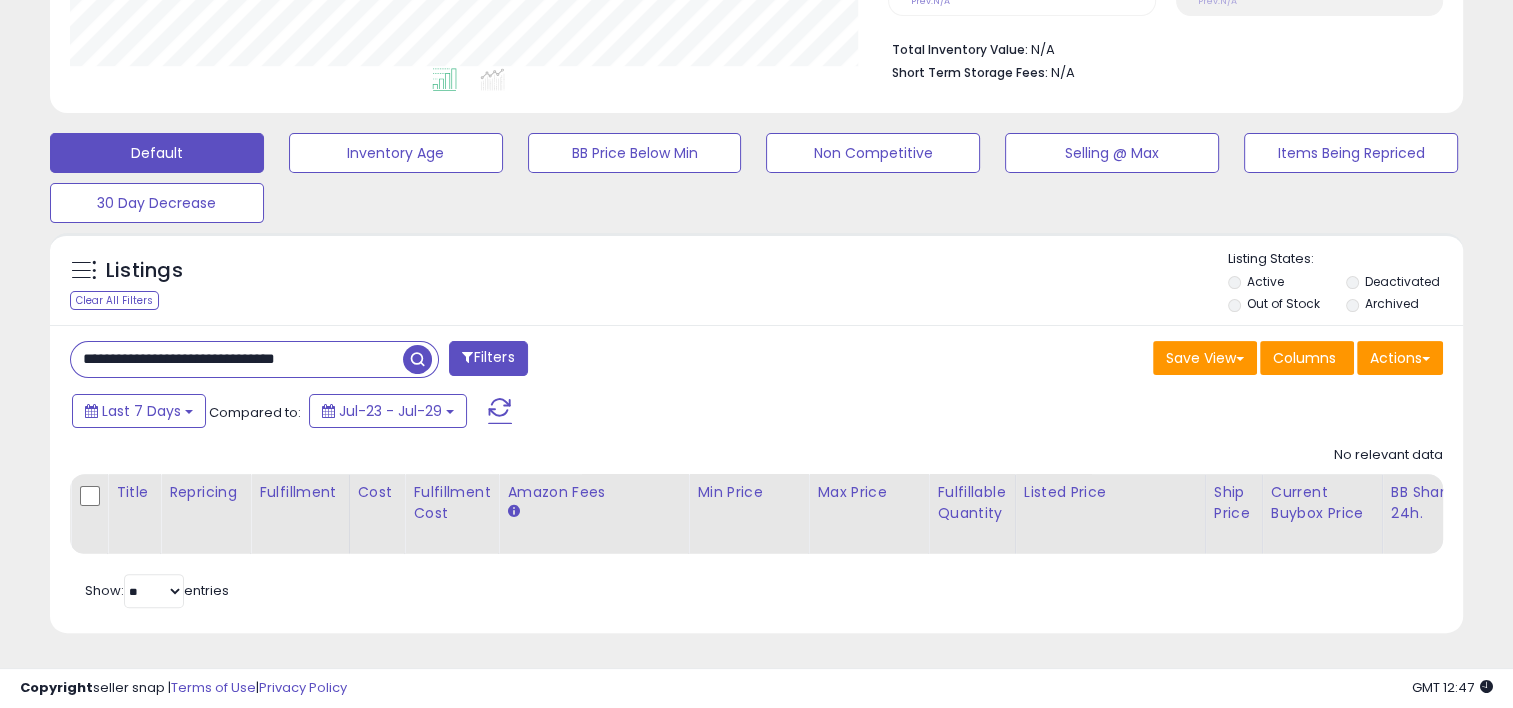 type on "**********" 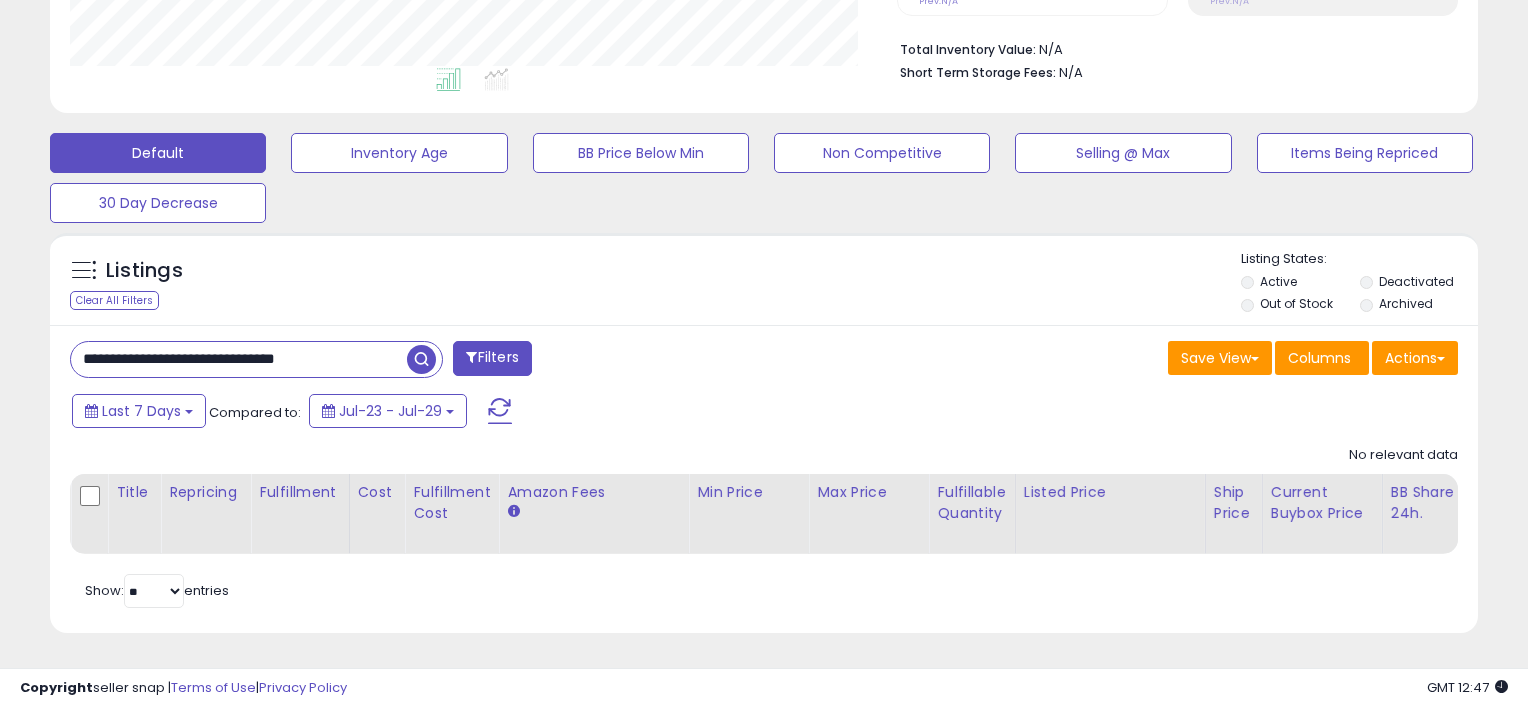 scroll, scrollTop: 999589, scrollLeft: 999172, axis: both 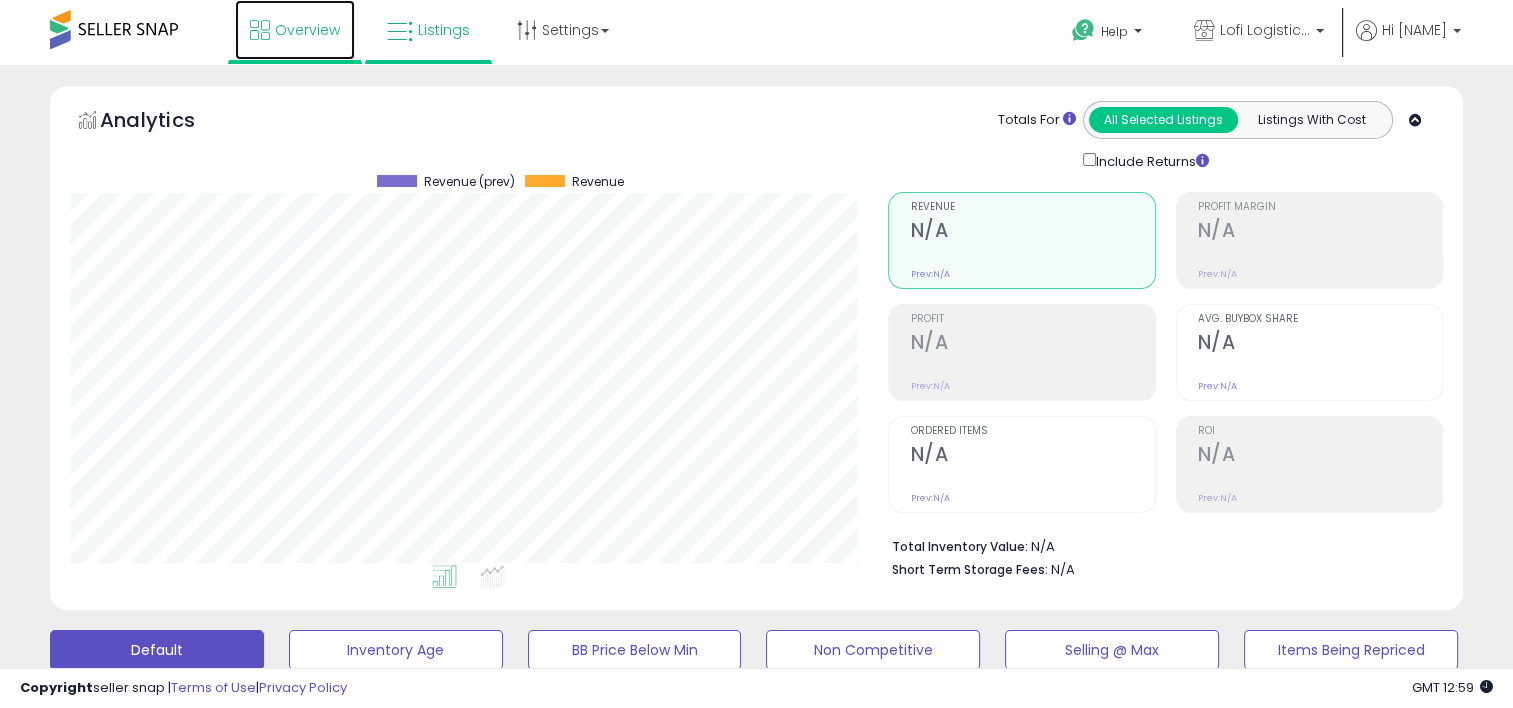 click on "Overview" at bounding box center (307, 30) 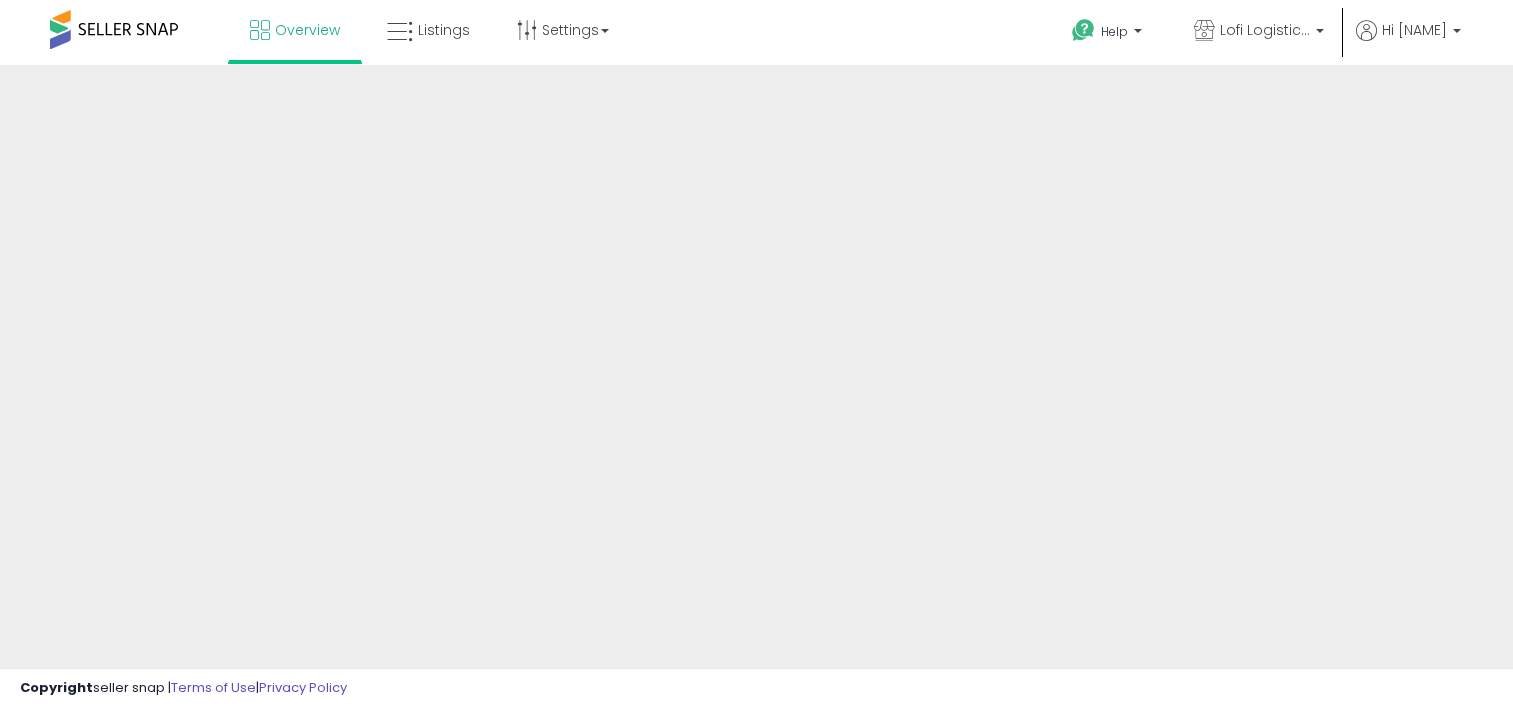 scroll, scrollTop: 0, scrollLeft: 0, axis: both 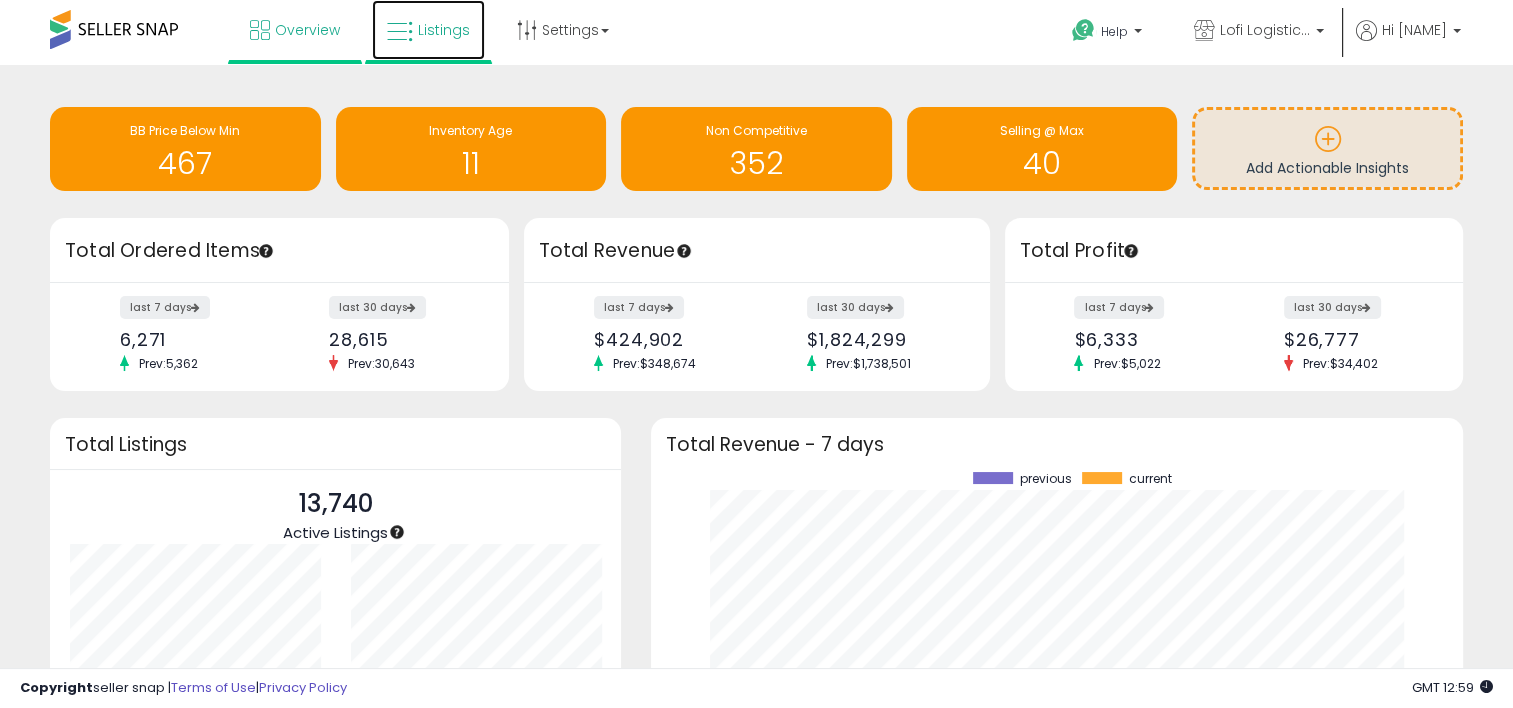 click on "Listings" at bounding box center [428, 30] 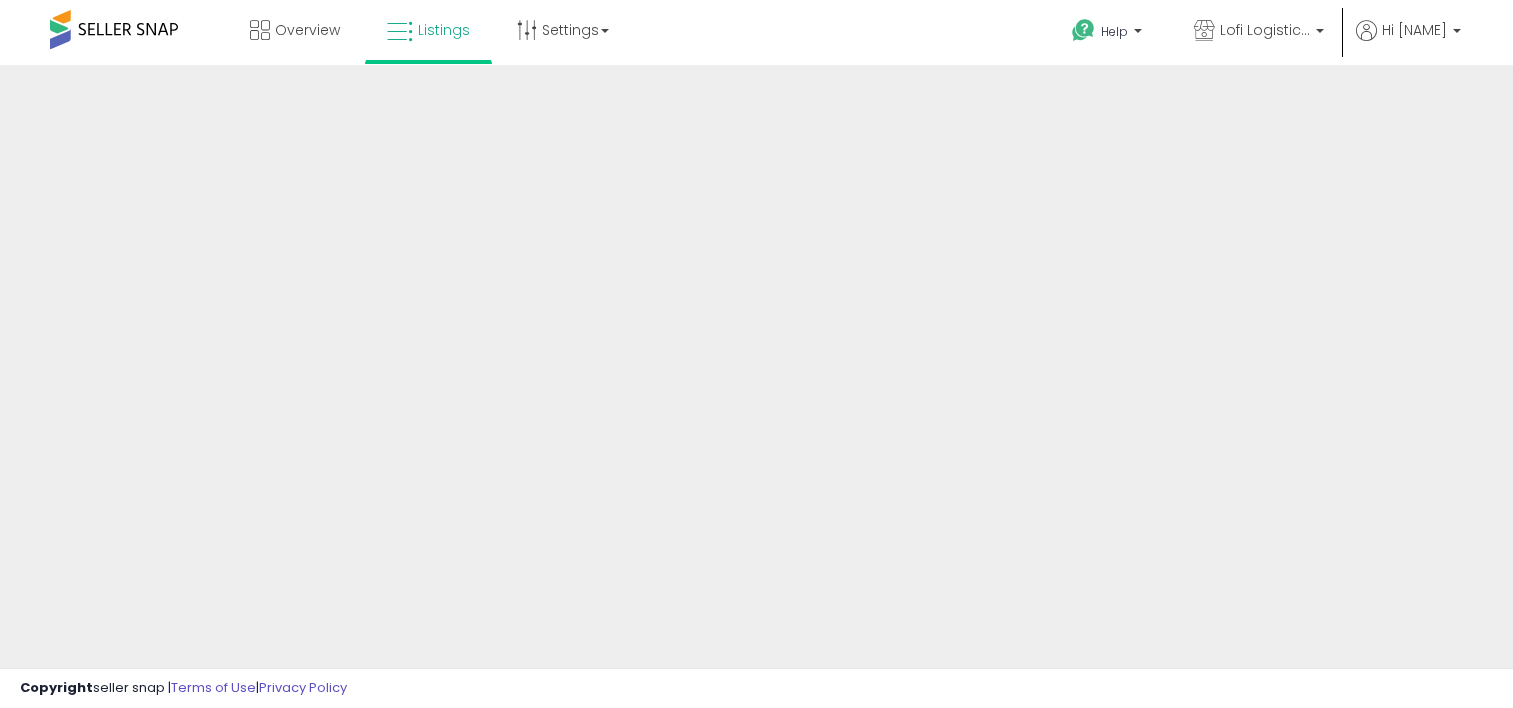 scroll, scrollTop: 0, scrollLeft: 0, axis: both 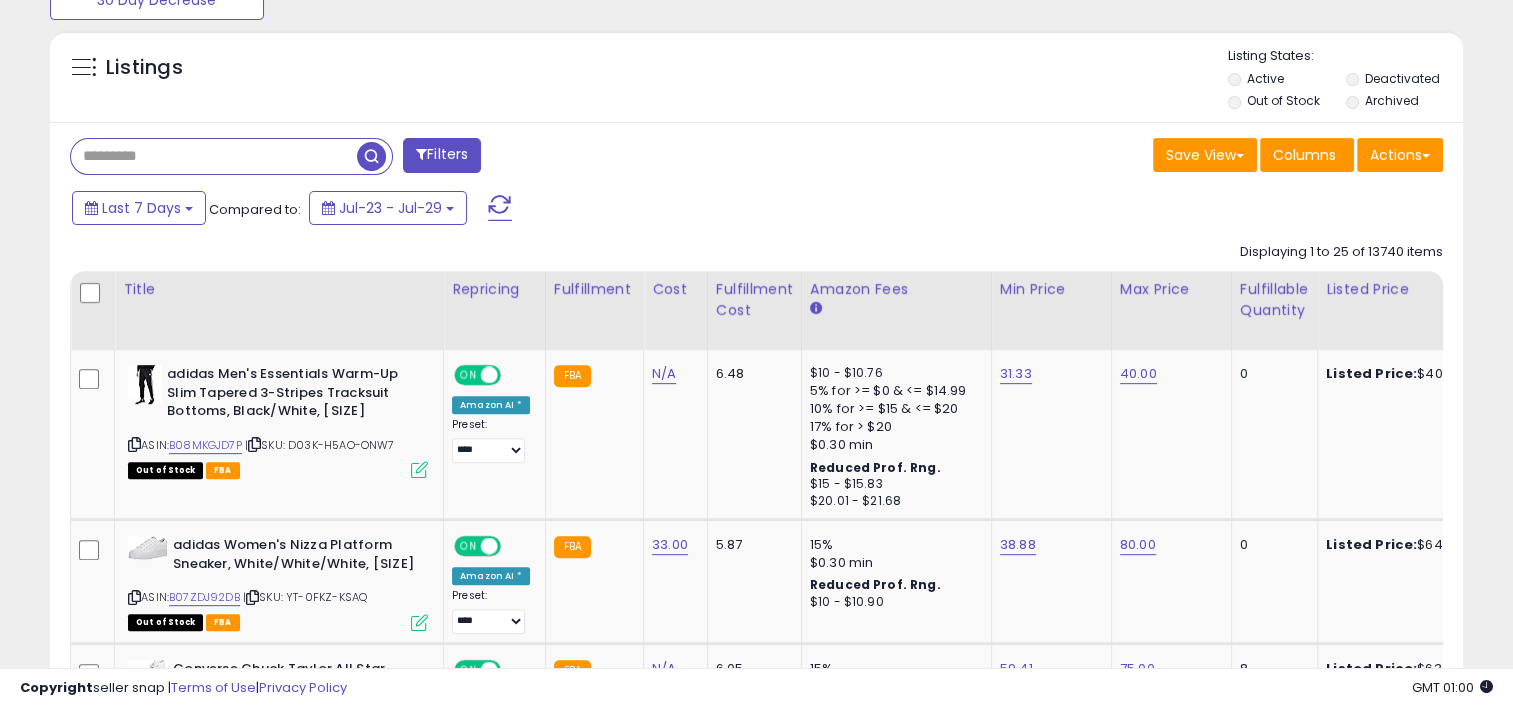 click at bounding box center (214, 156) 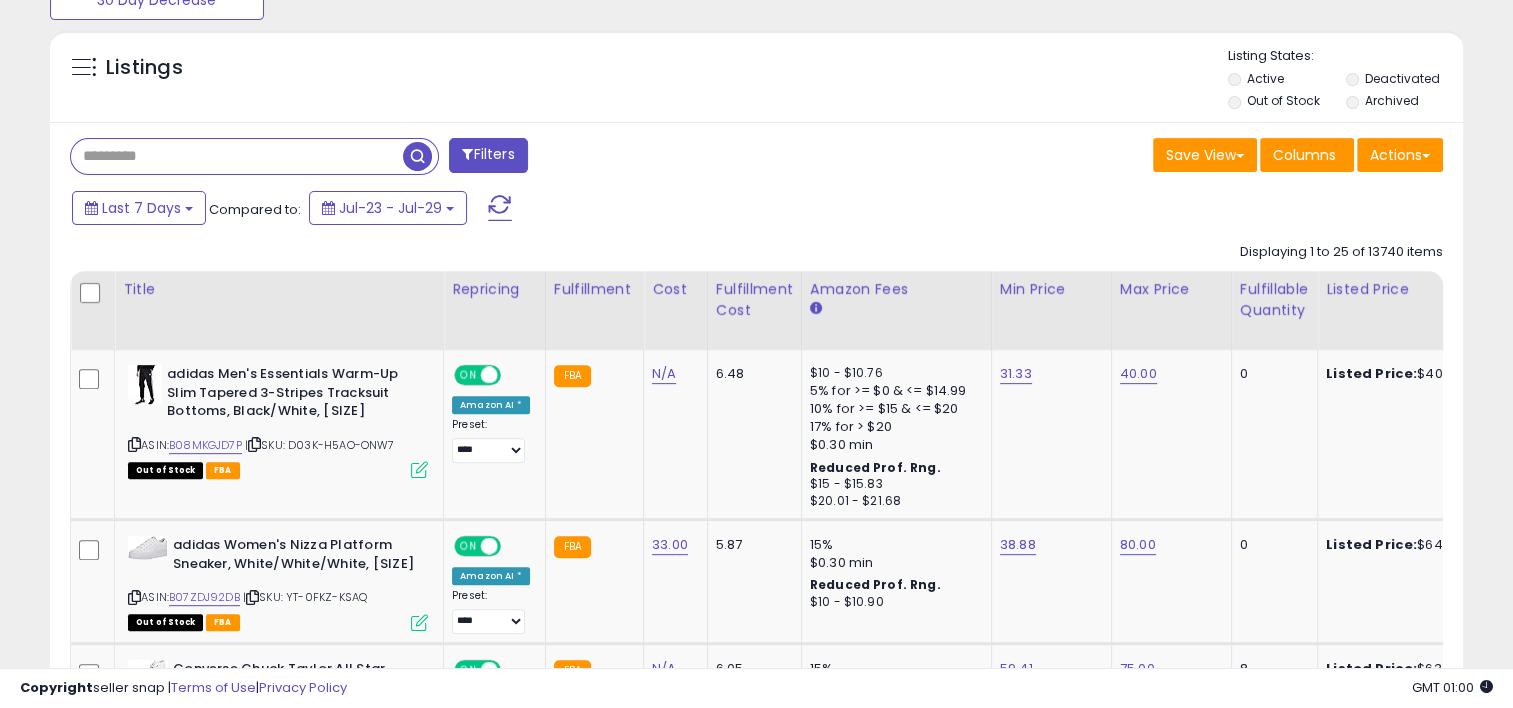 paste on "**********" 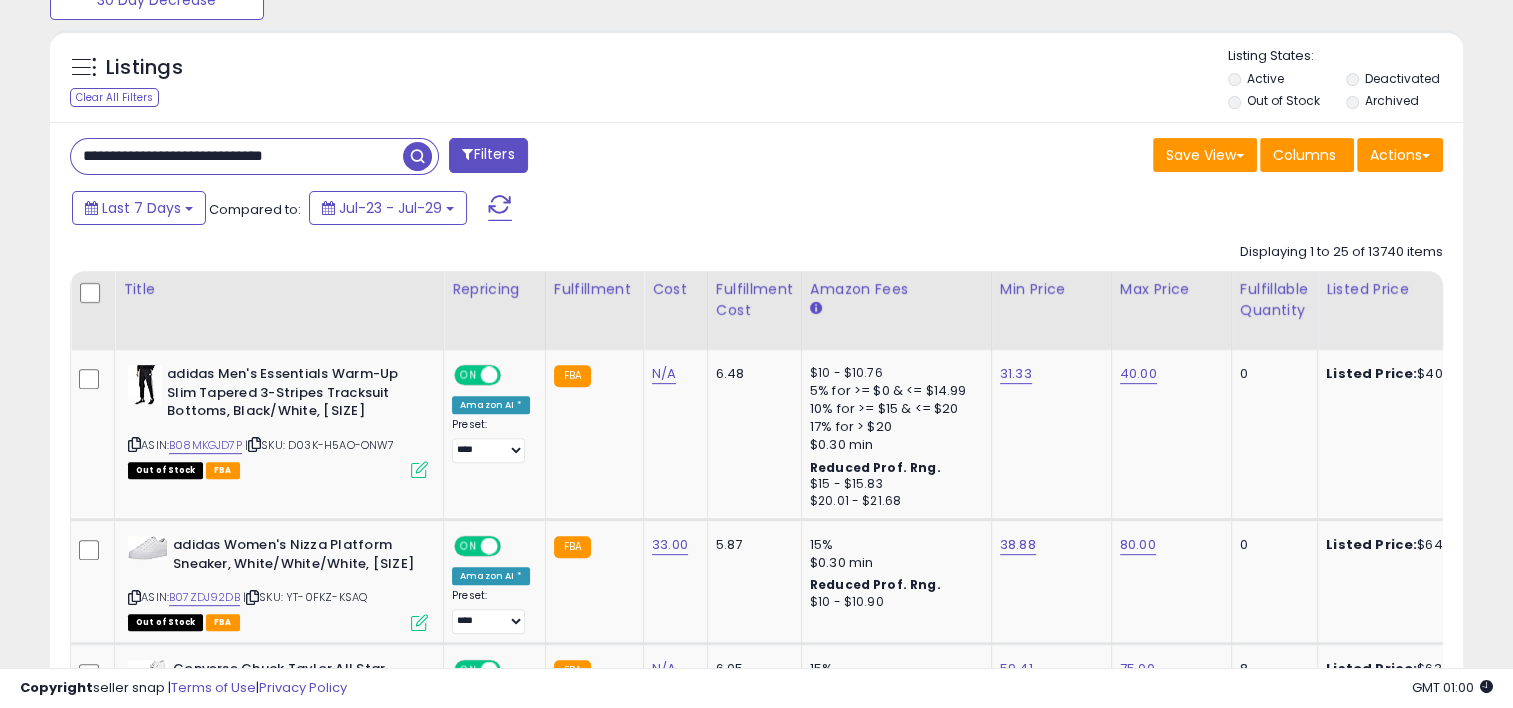 click at bounding box center (417, 156) 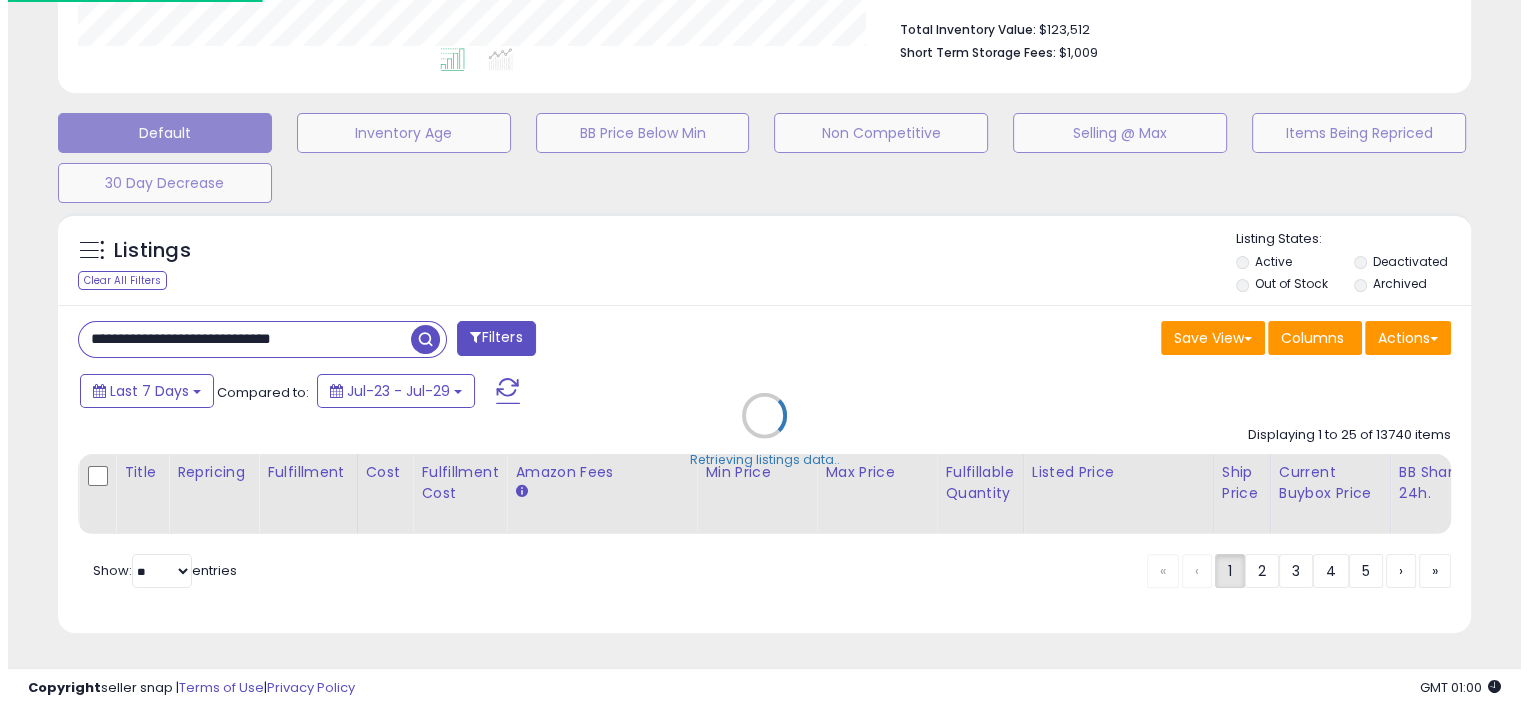 scroll, scrollTop: 531, scrollLeft: 0, axis: vertical 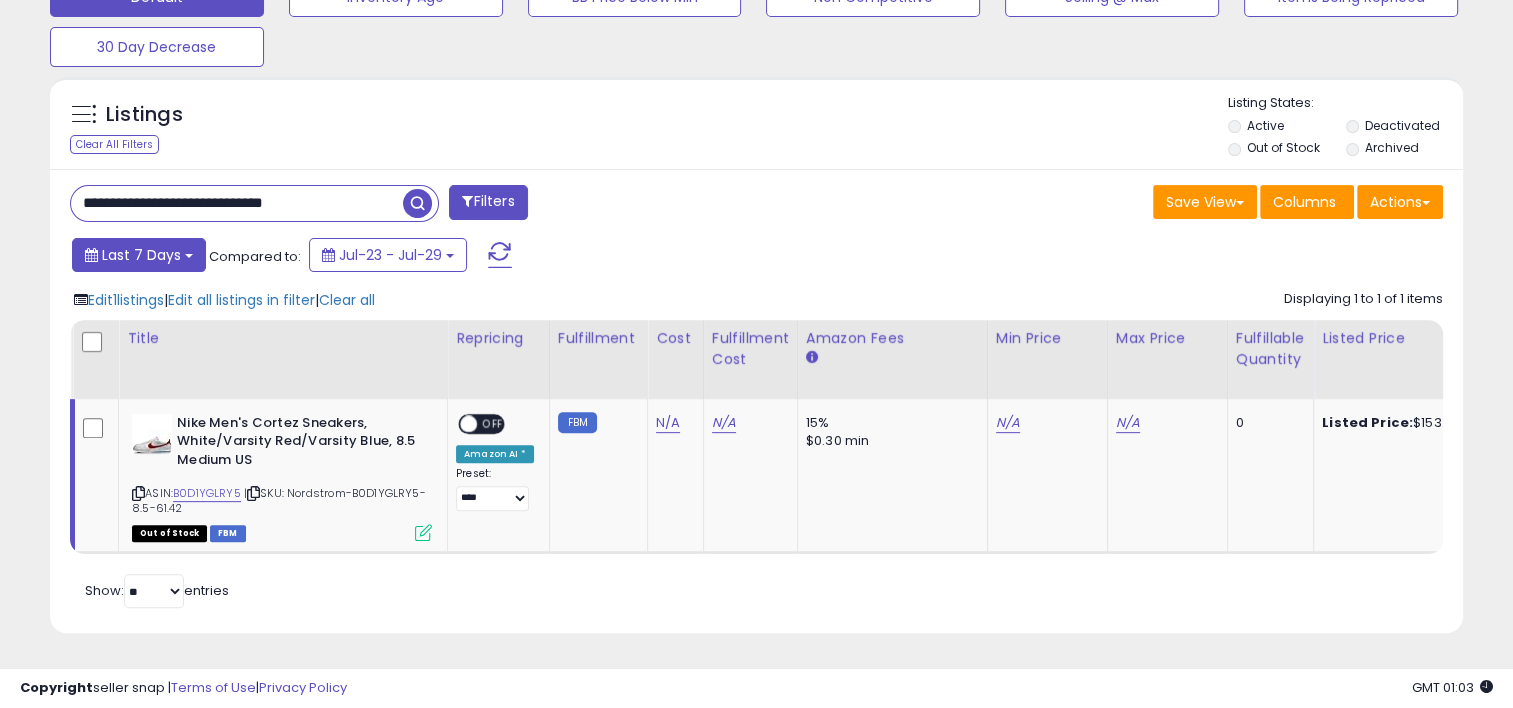 drag, startPoint x: 348, startPoint y: 189, endPoint x: 194, endPoint y: 224, distance: 157.9272 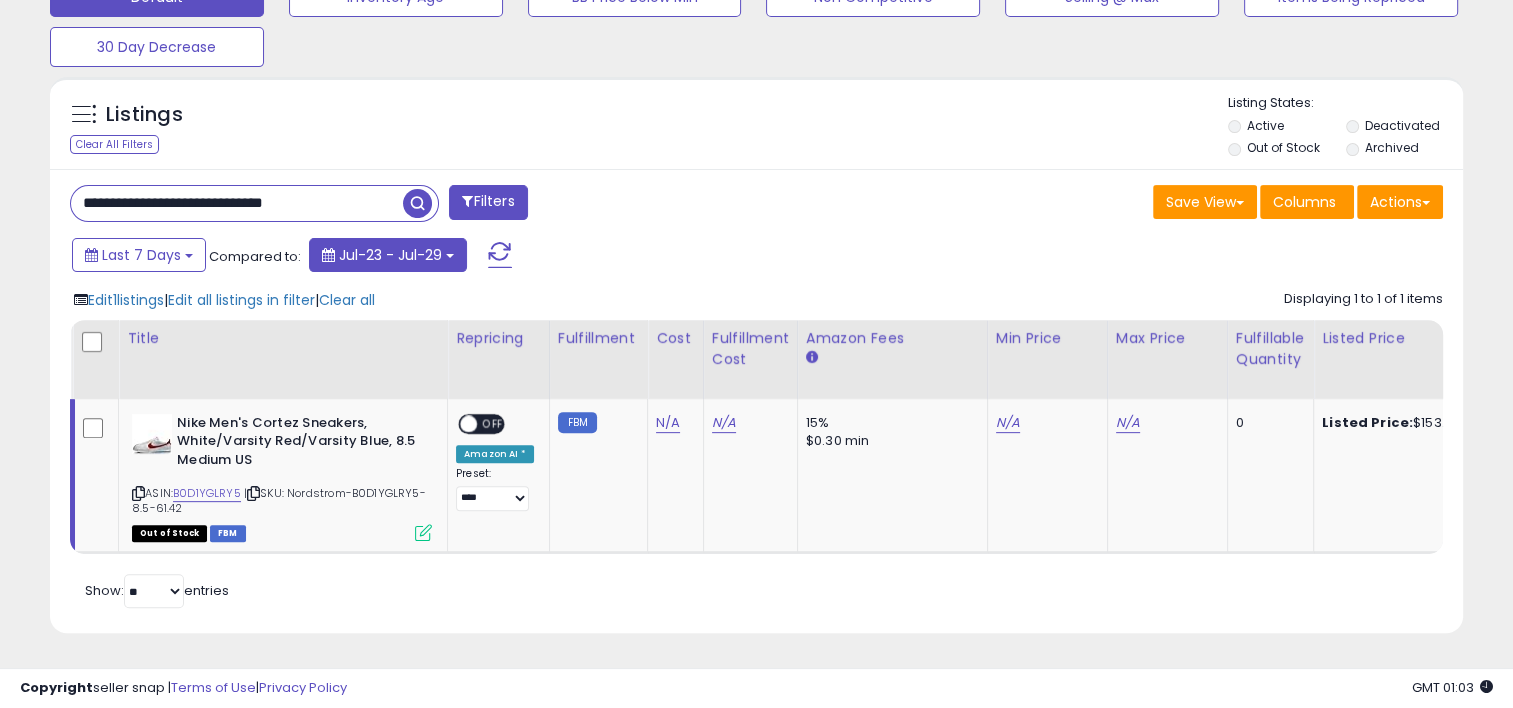 paste 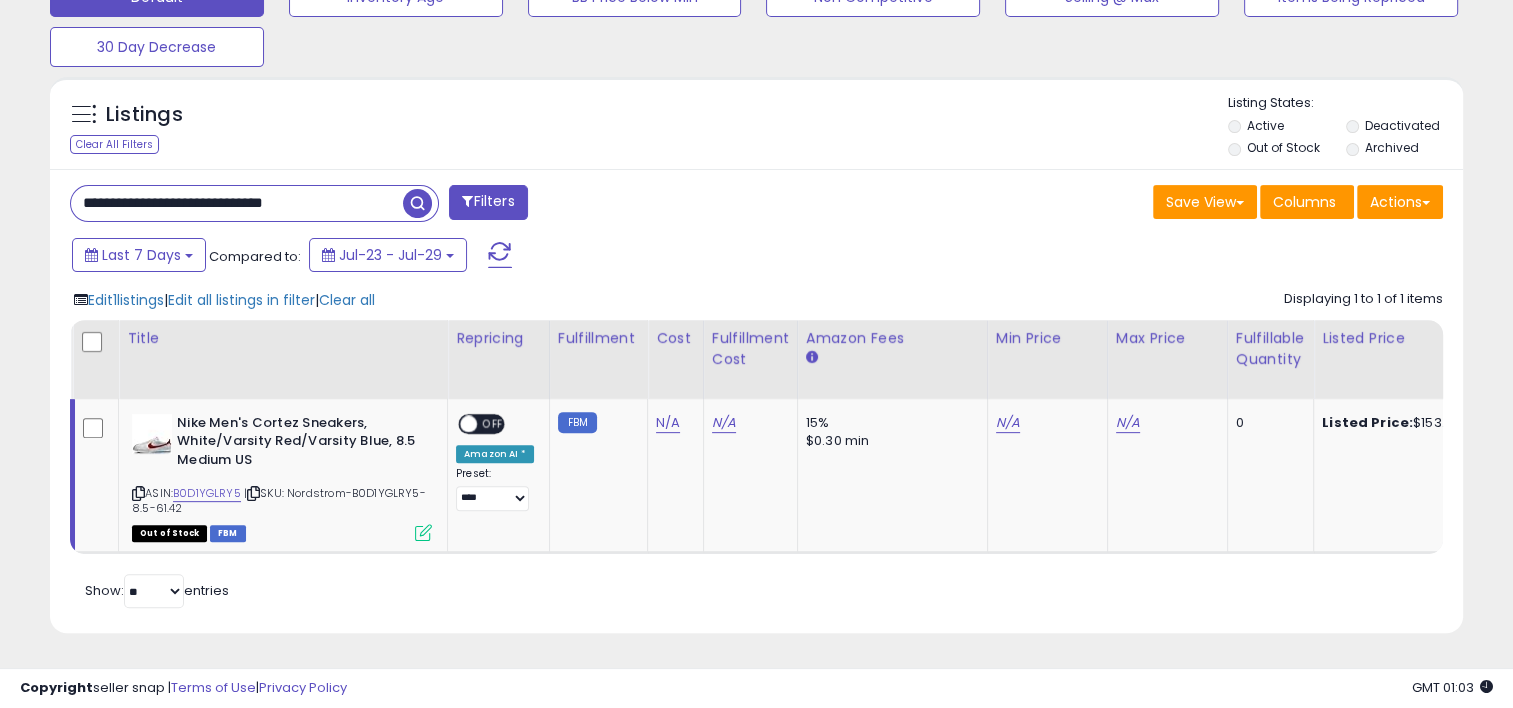 type on "**********" 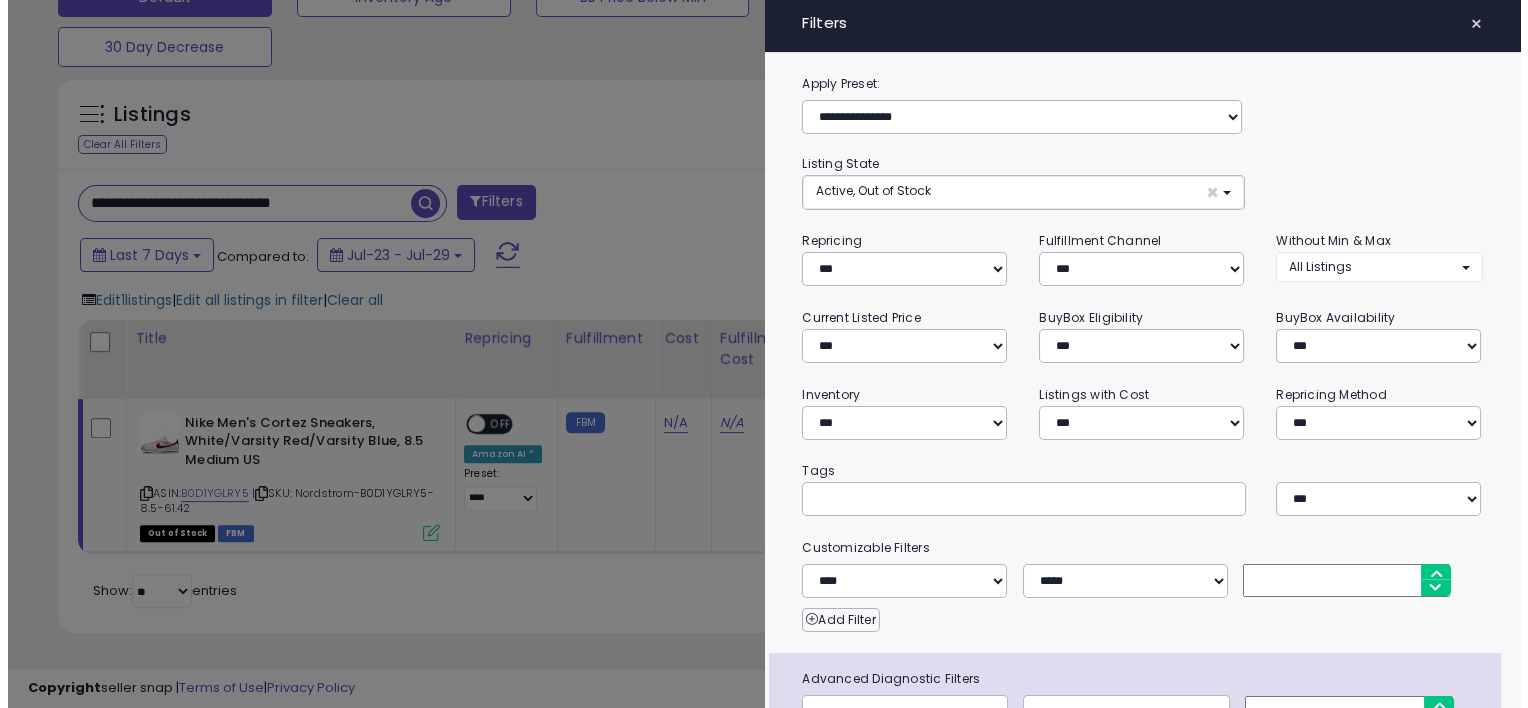 scroll, scrollTop: 999589, scrollLeft: 999172, axis: both 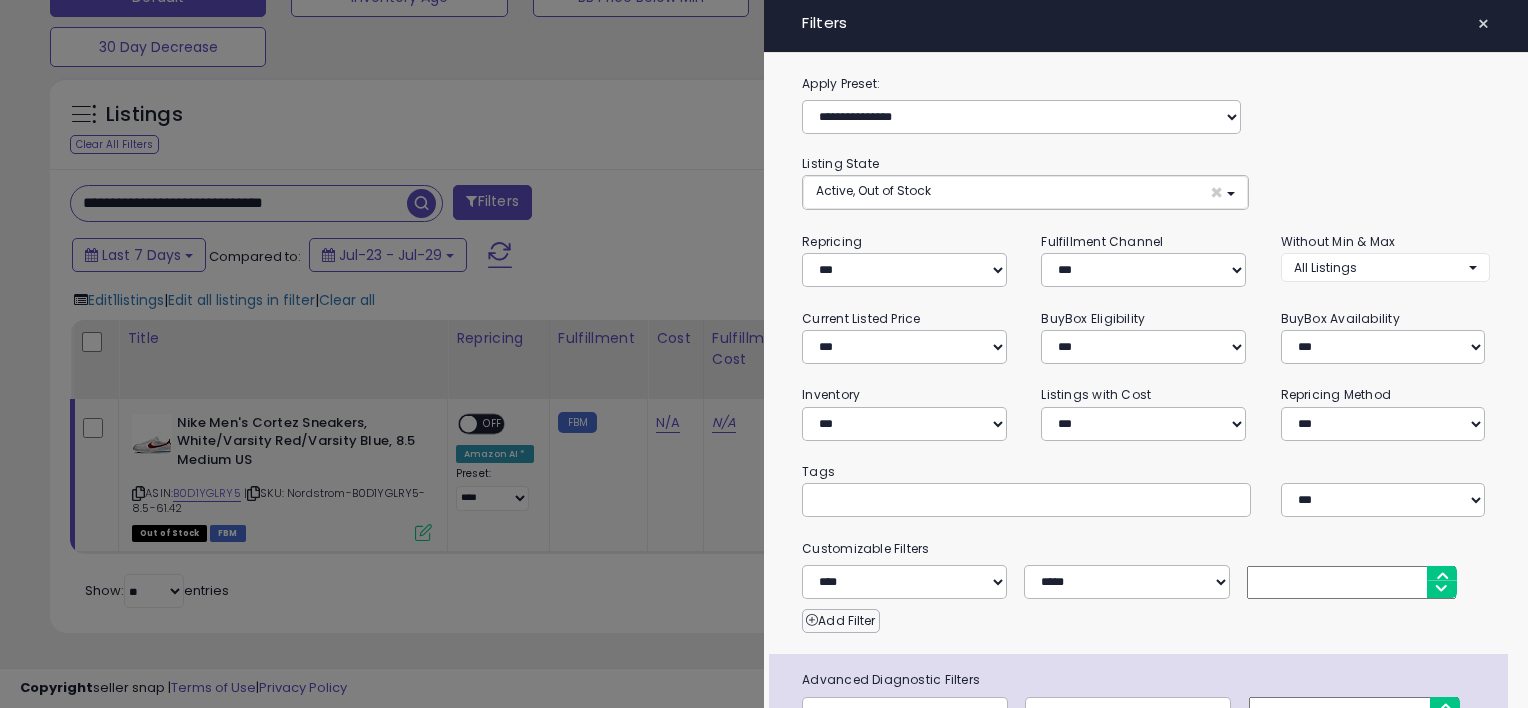 click on "×" at bounding box center [1483, 24] 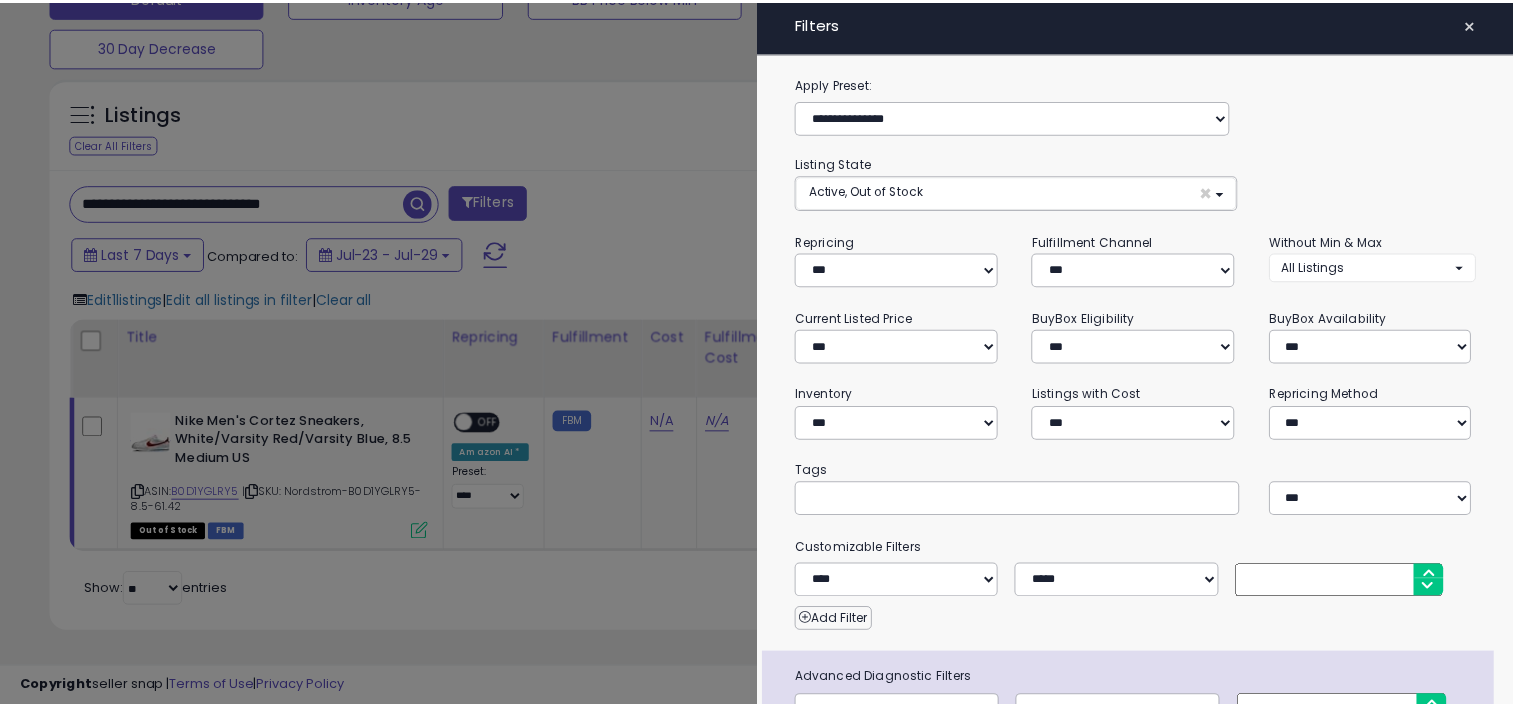 scroll, scrollTop: 511, scrollLeft: 0, axis: vertical 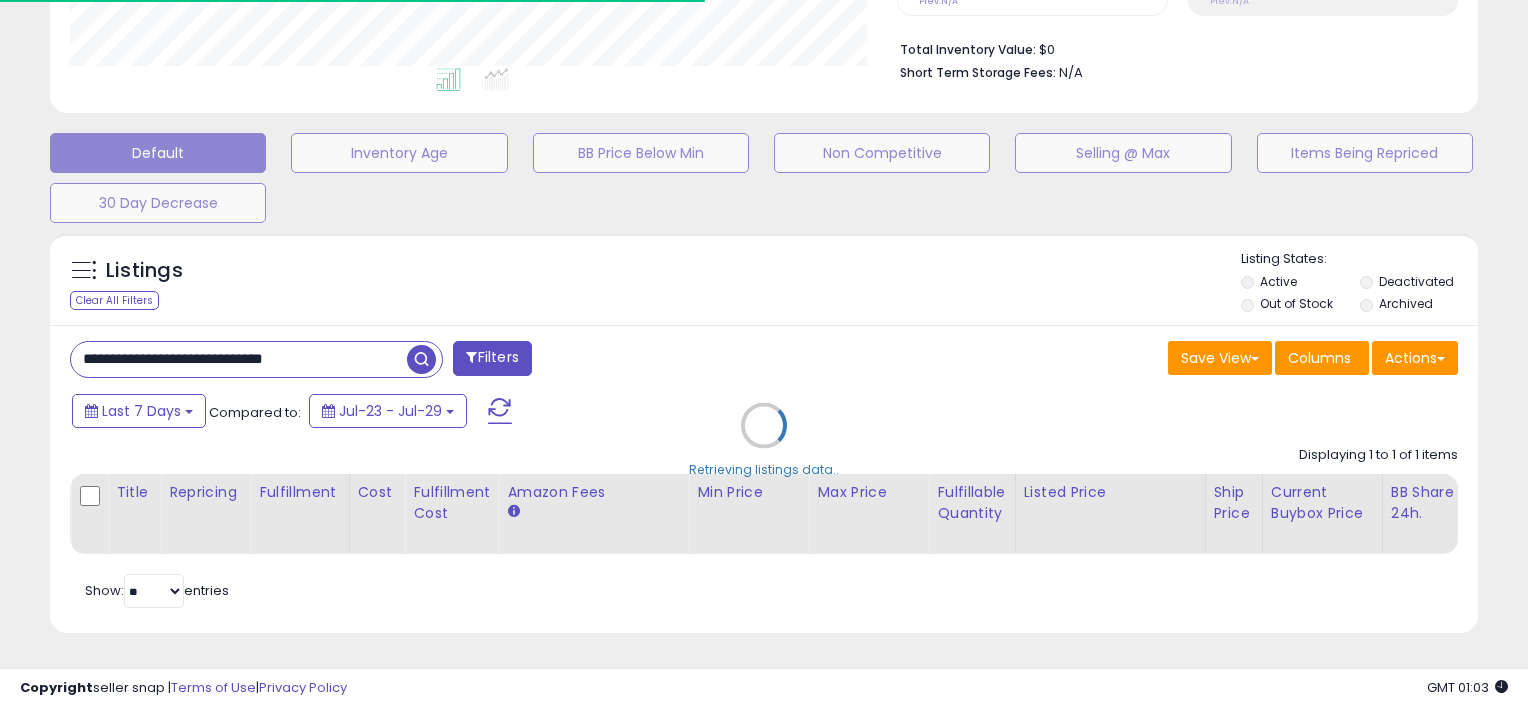 click on "Retrieving listings data.." at bounding box center [764, 440] 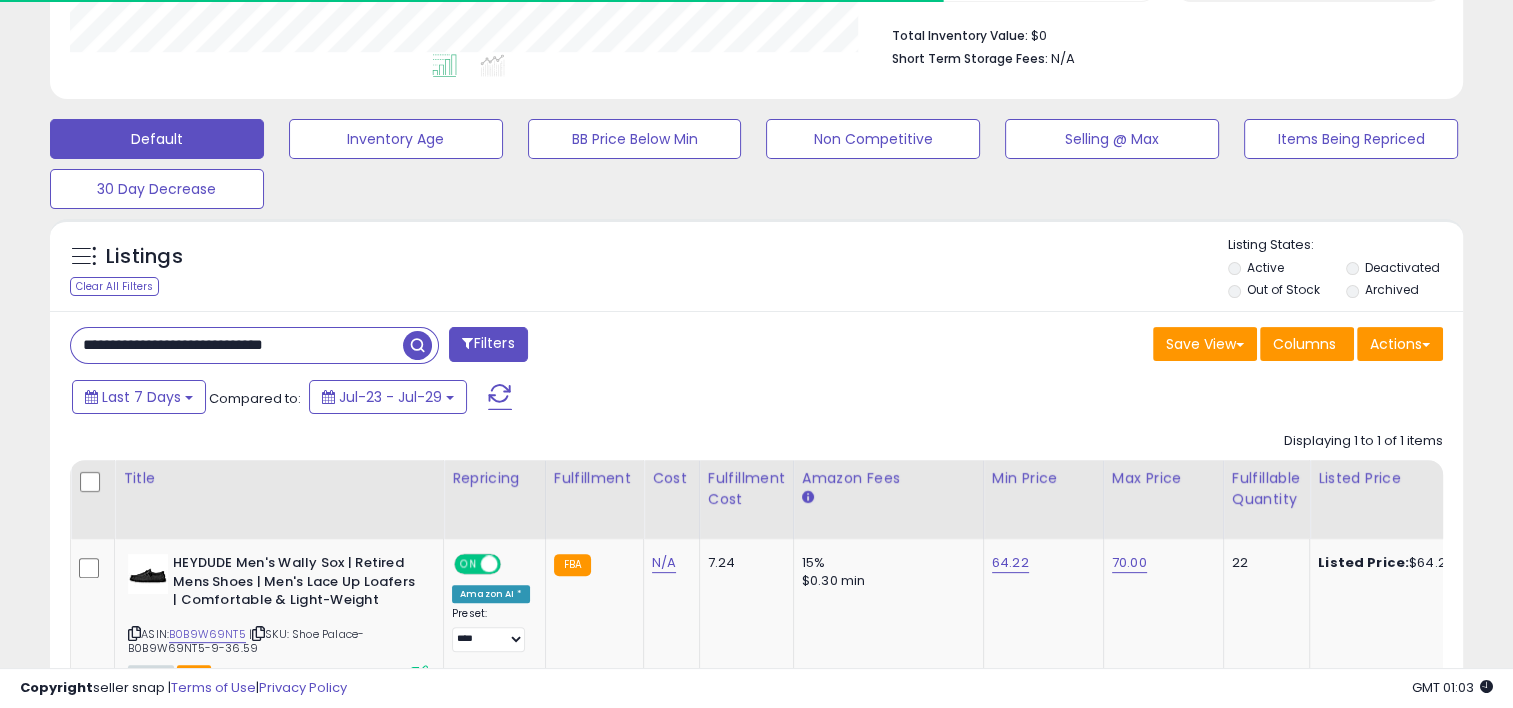 scroll, scrollTop: 409, scrollLeft: 818, axis: both 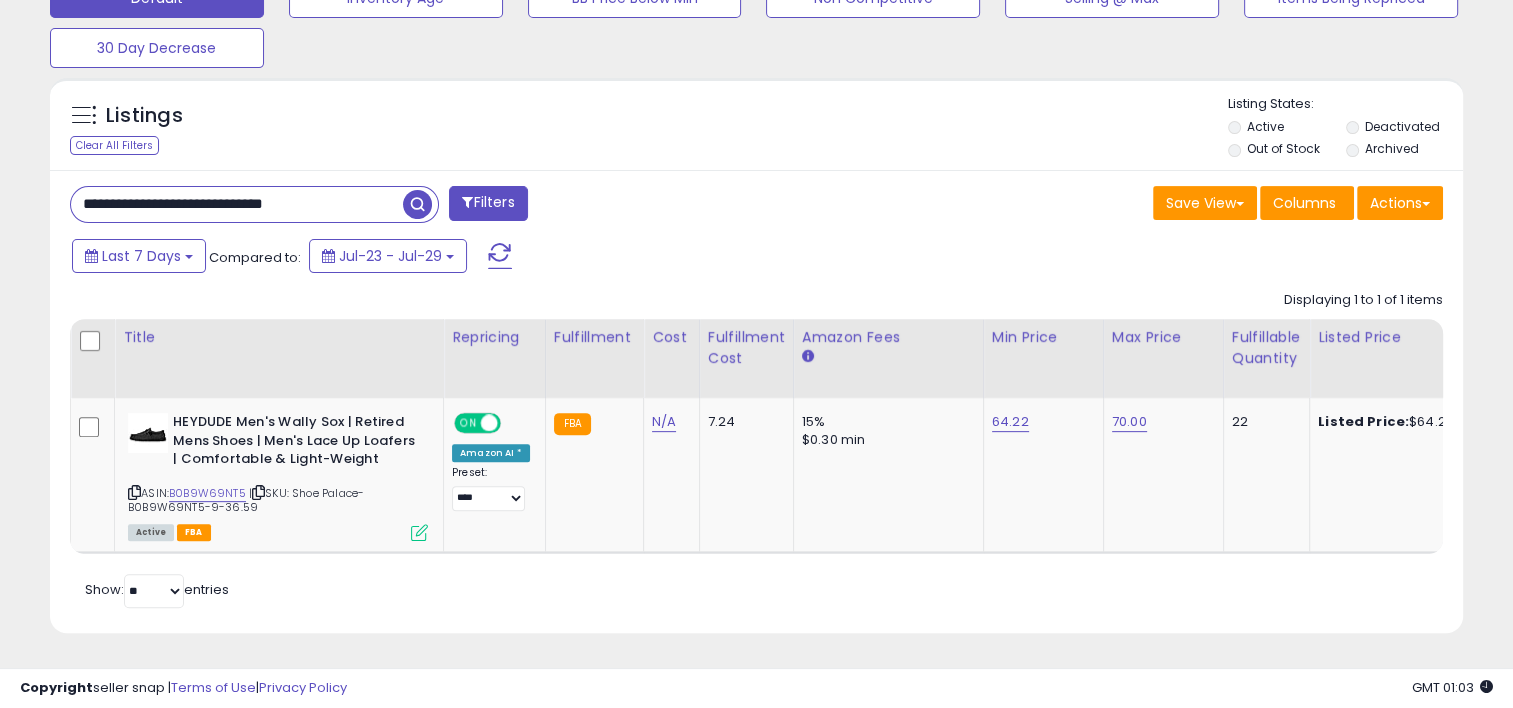 click on "Listings
Clear All Filters" at bounding box center [756, 363] 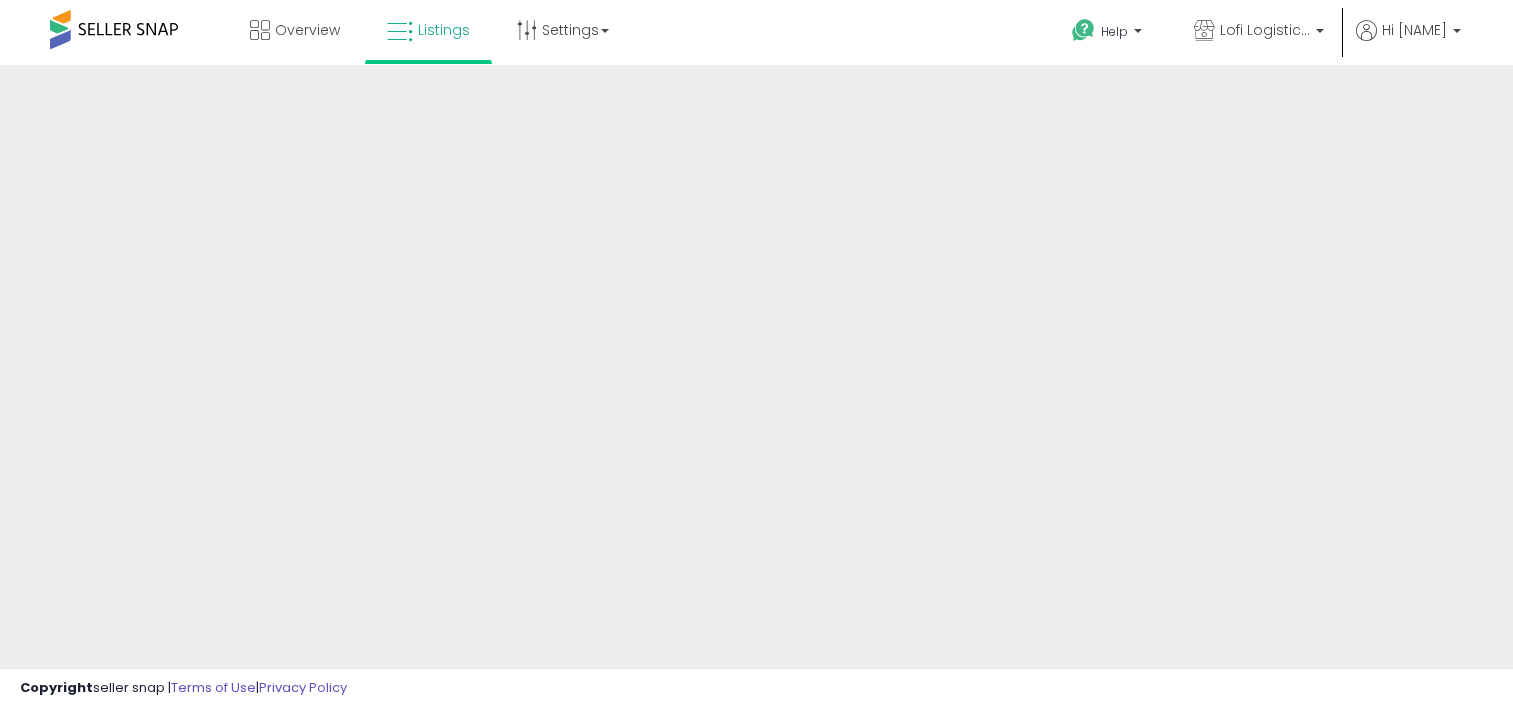 scroll, scrollTop: 0, scrollLeft: 0, axis: both 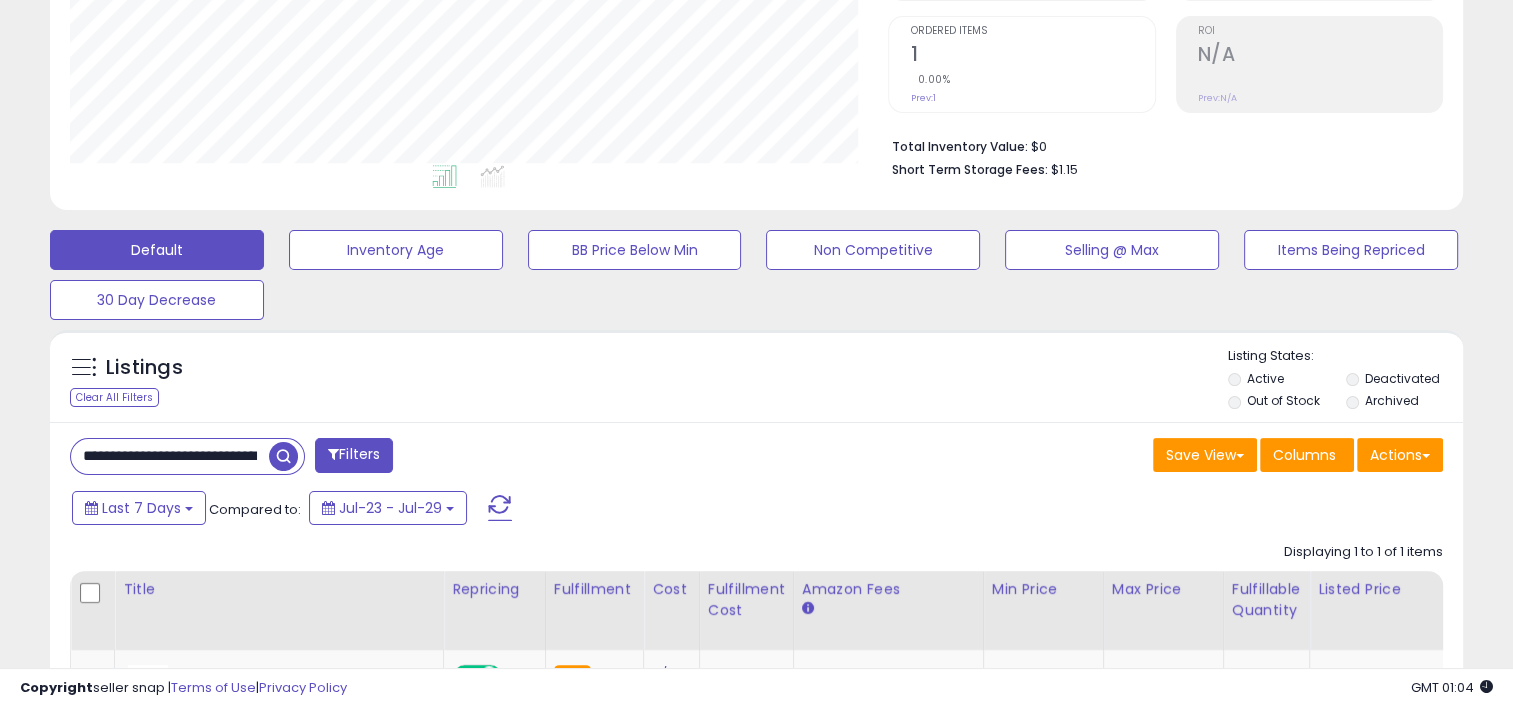 click on "**********" at bounding box center (170, 456) 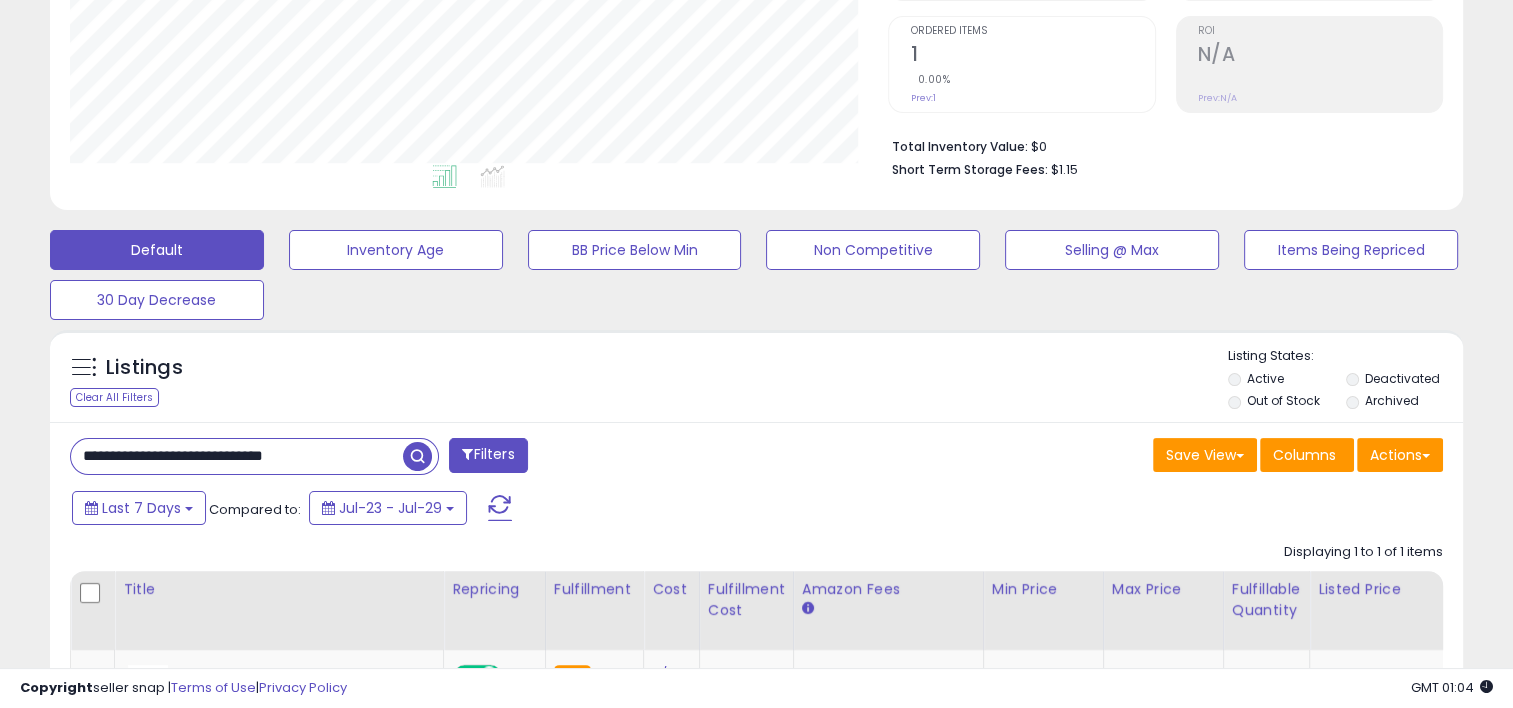 click on "**********" at bounding box center [237, 456] 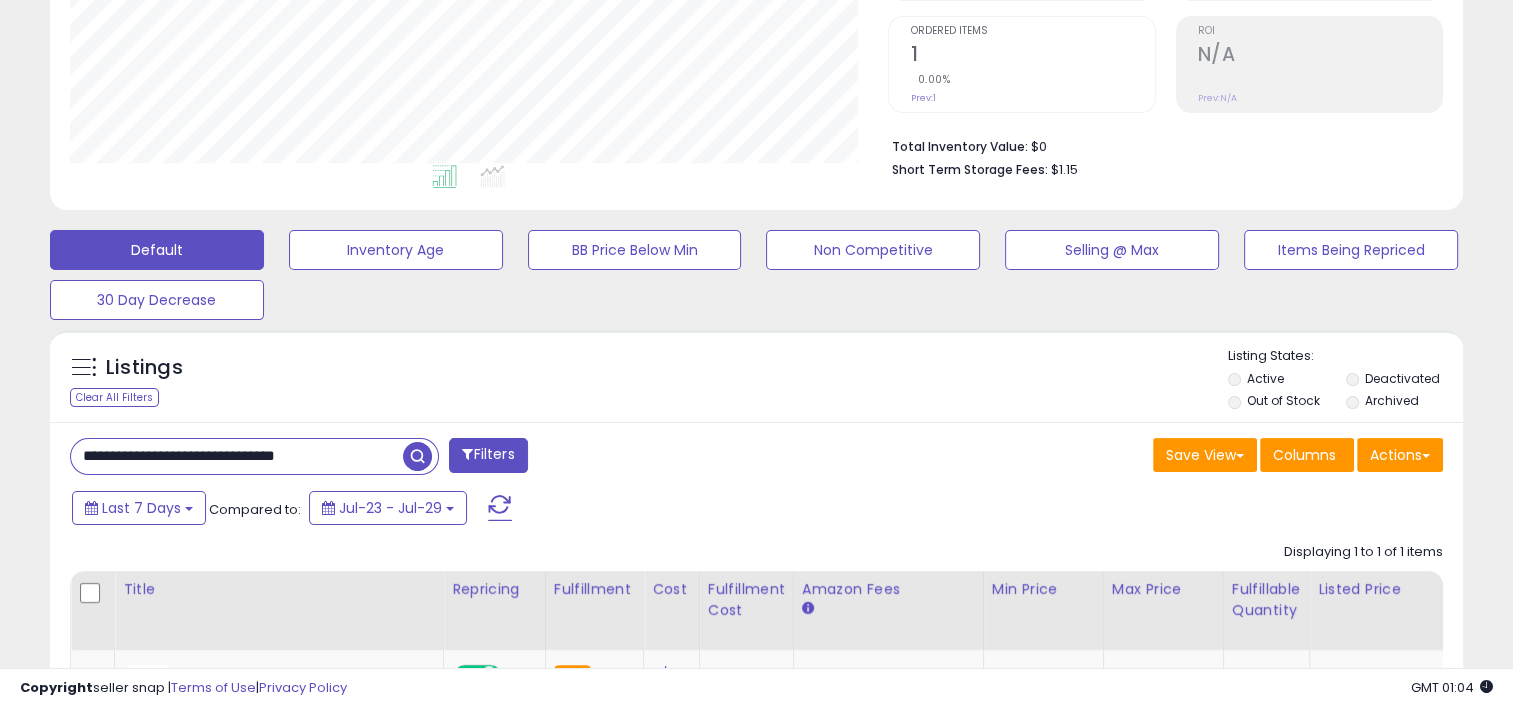 click at bounding box center [417, 456] 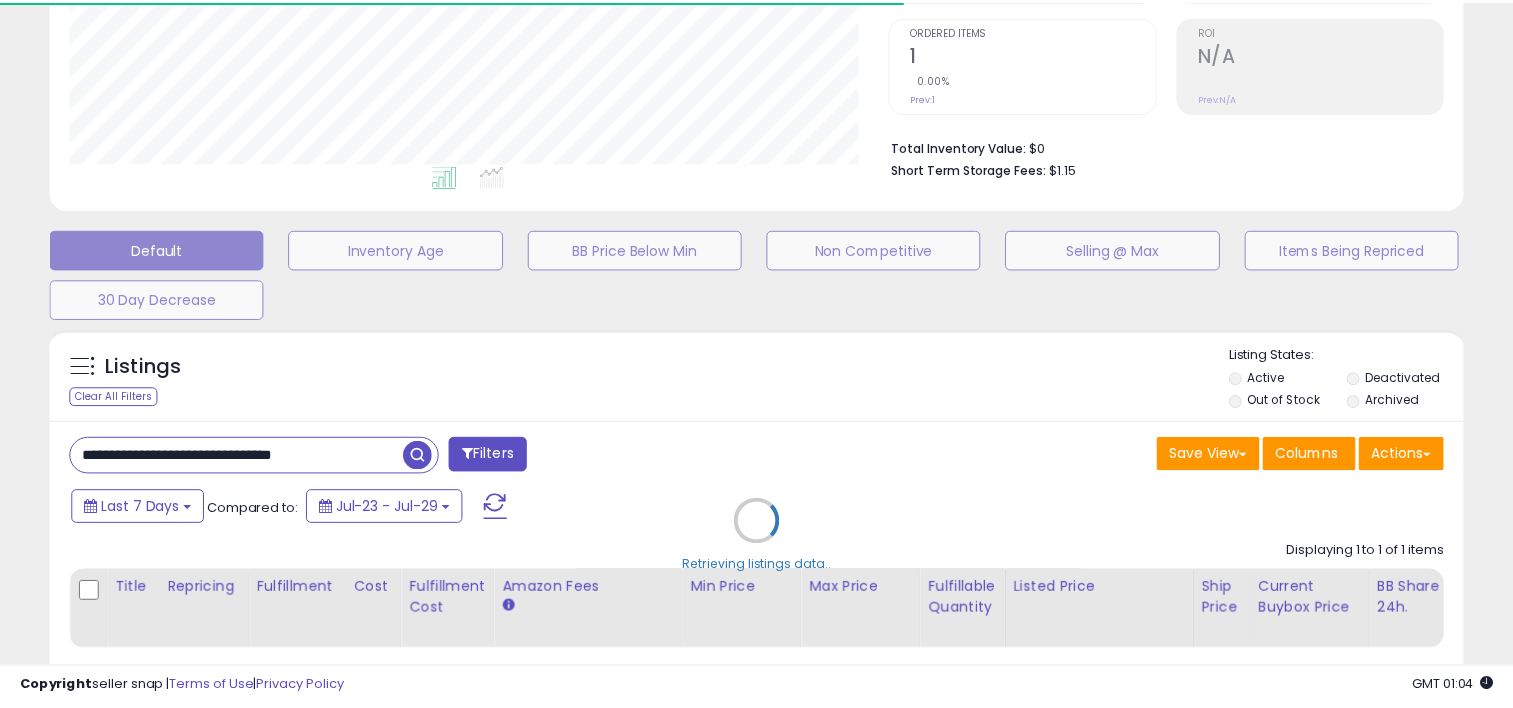 scroll, scrollTop: 409, scrollLeft: 818, axis: both 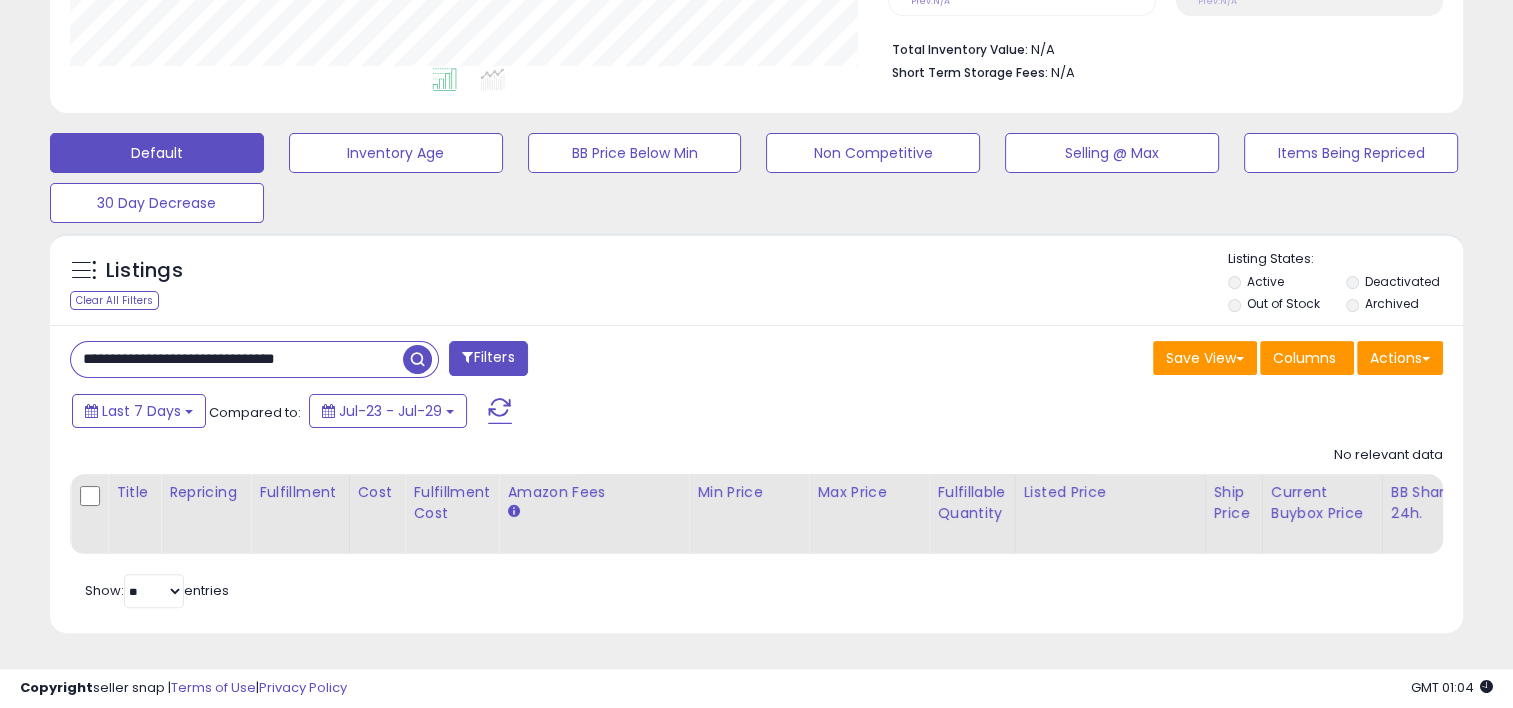 click on "Filters" at bounding box center (488, 358) 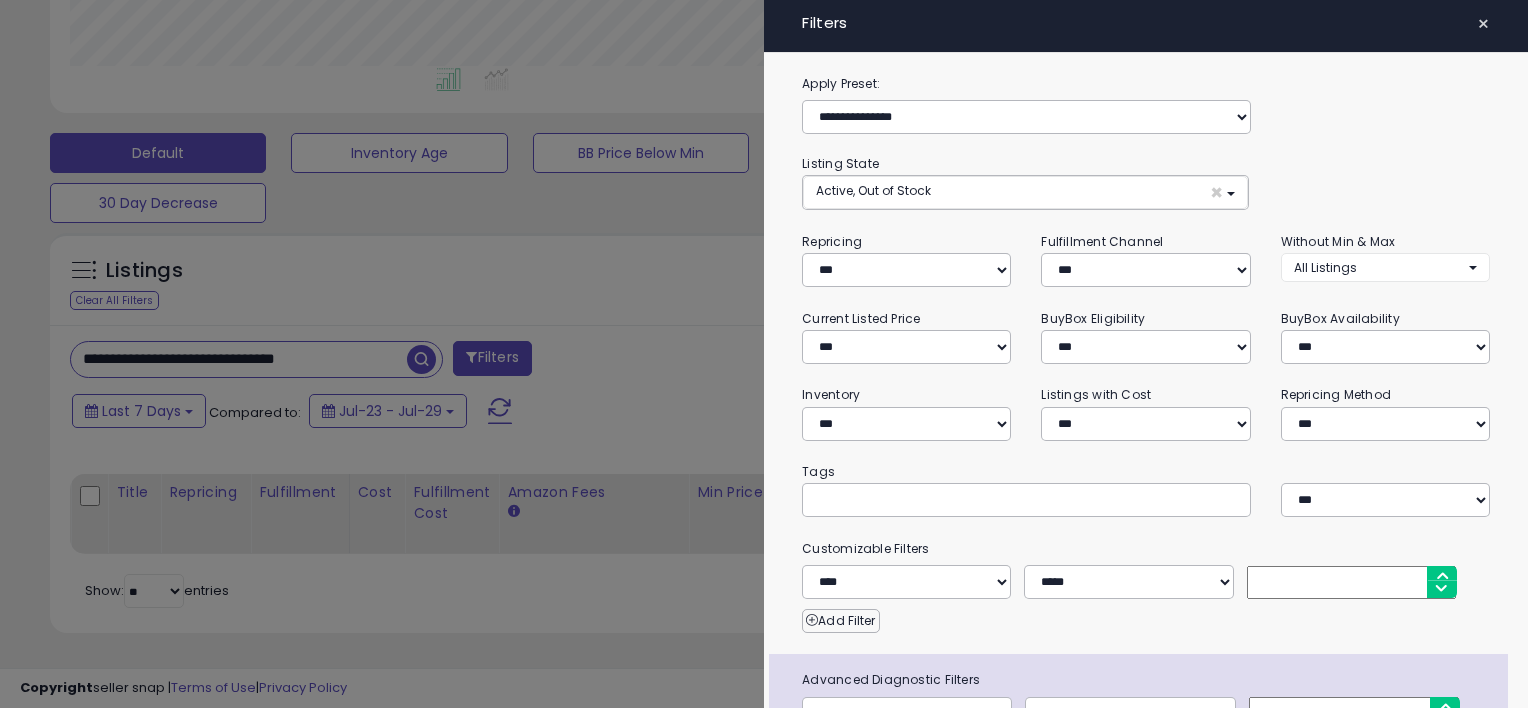 scroll, scrollTop: 999589, scrollLeft: 999172, axis: both 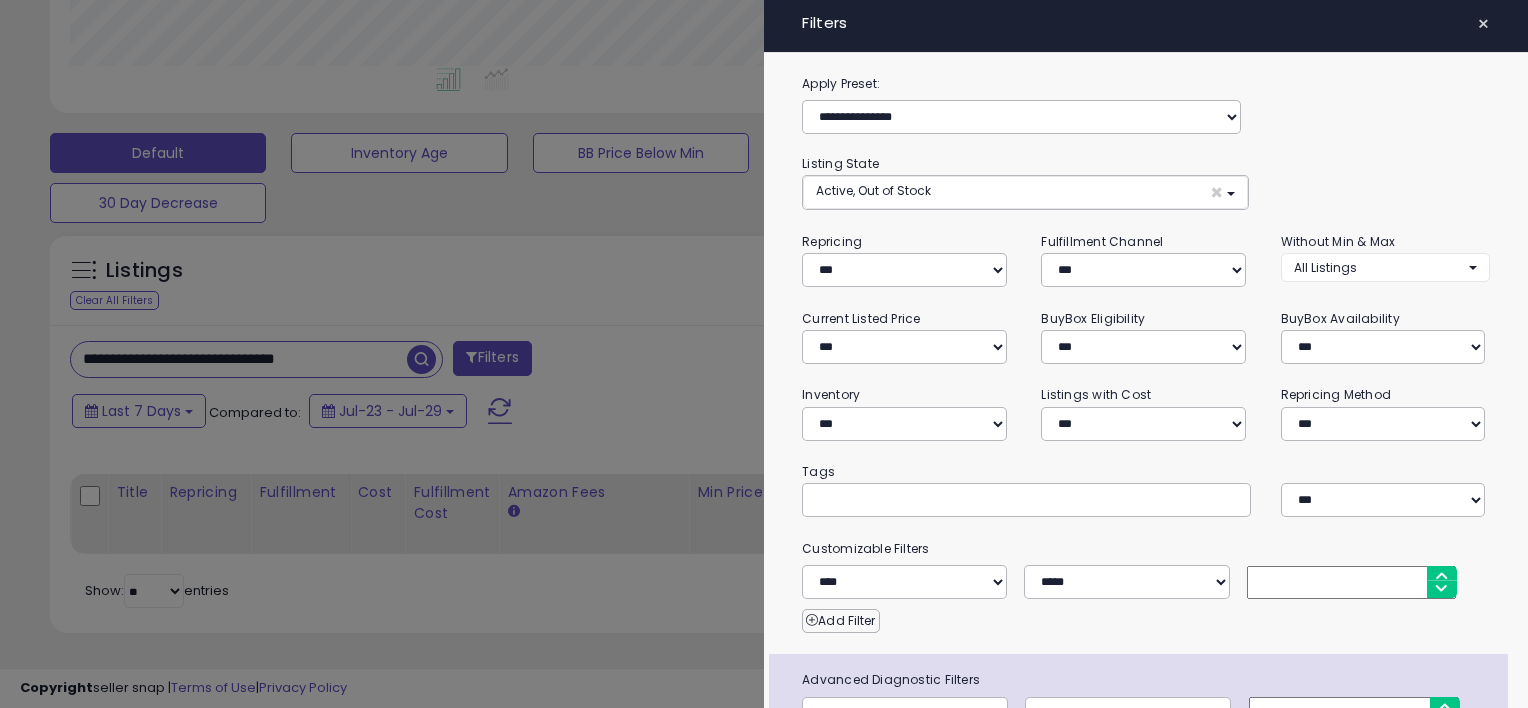 click at bounding box center [764, 354] 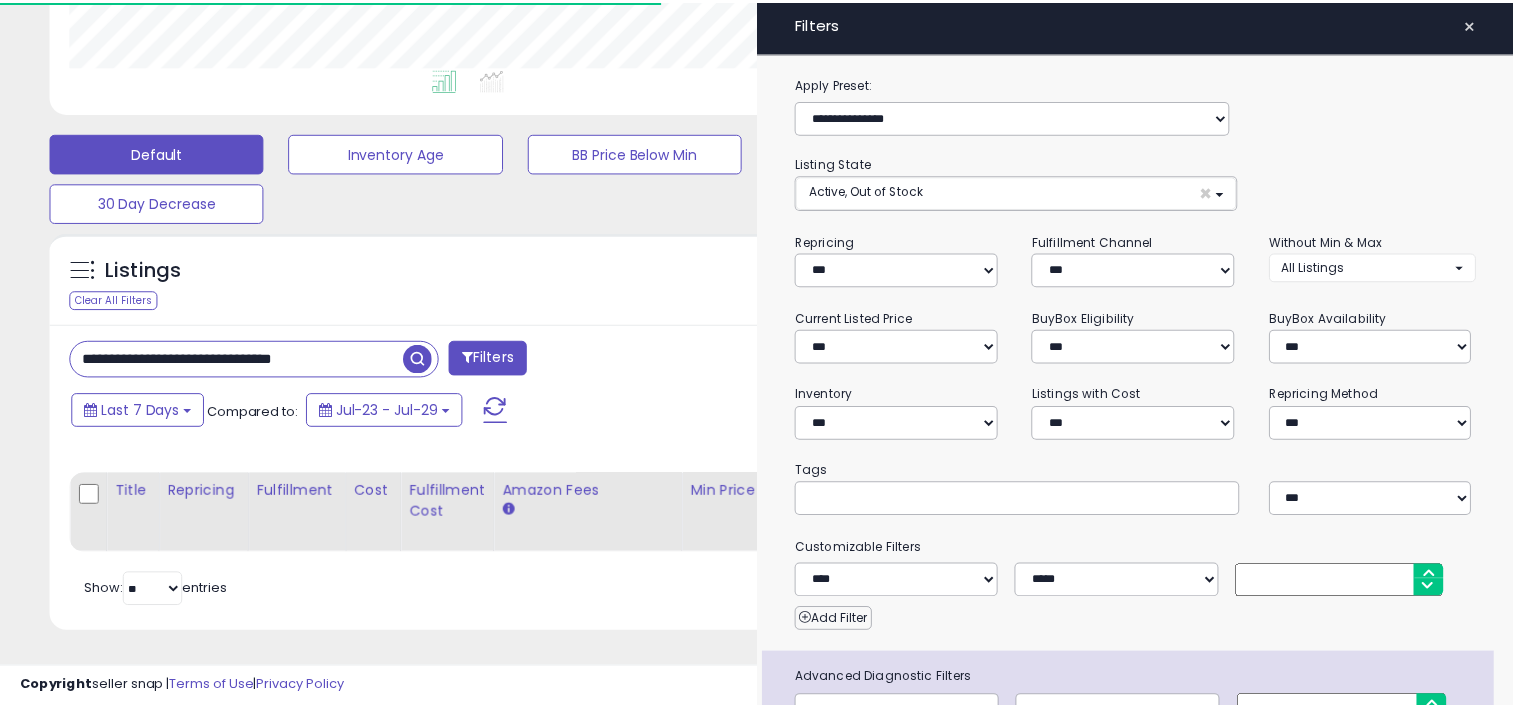 scroll, scrollTop: 409, scrollLeft: 818, axis: both 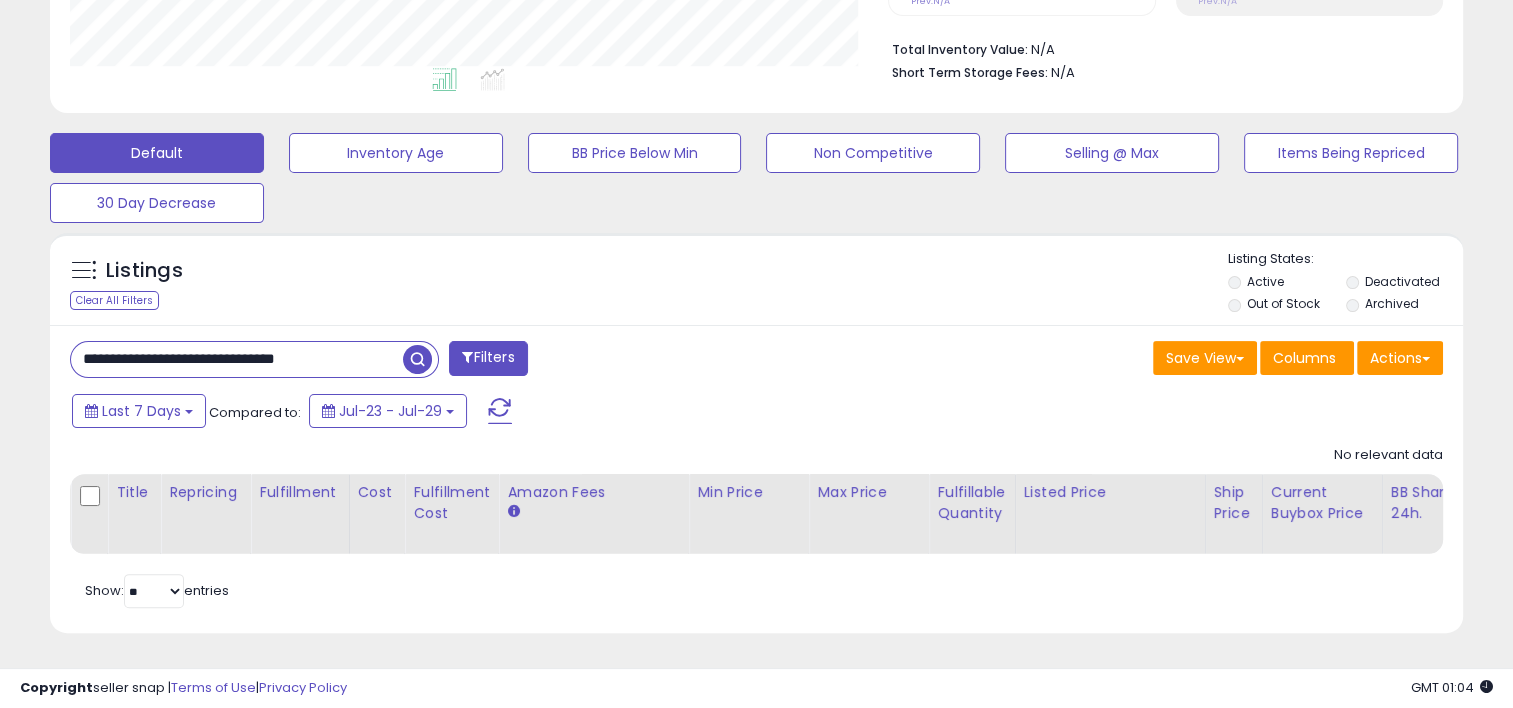 click at bounding box center (417, 359) 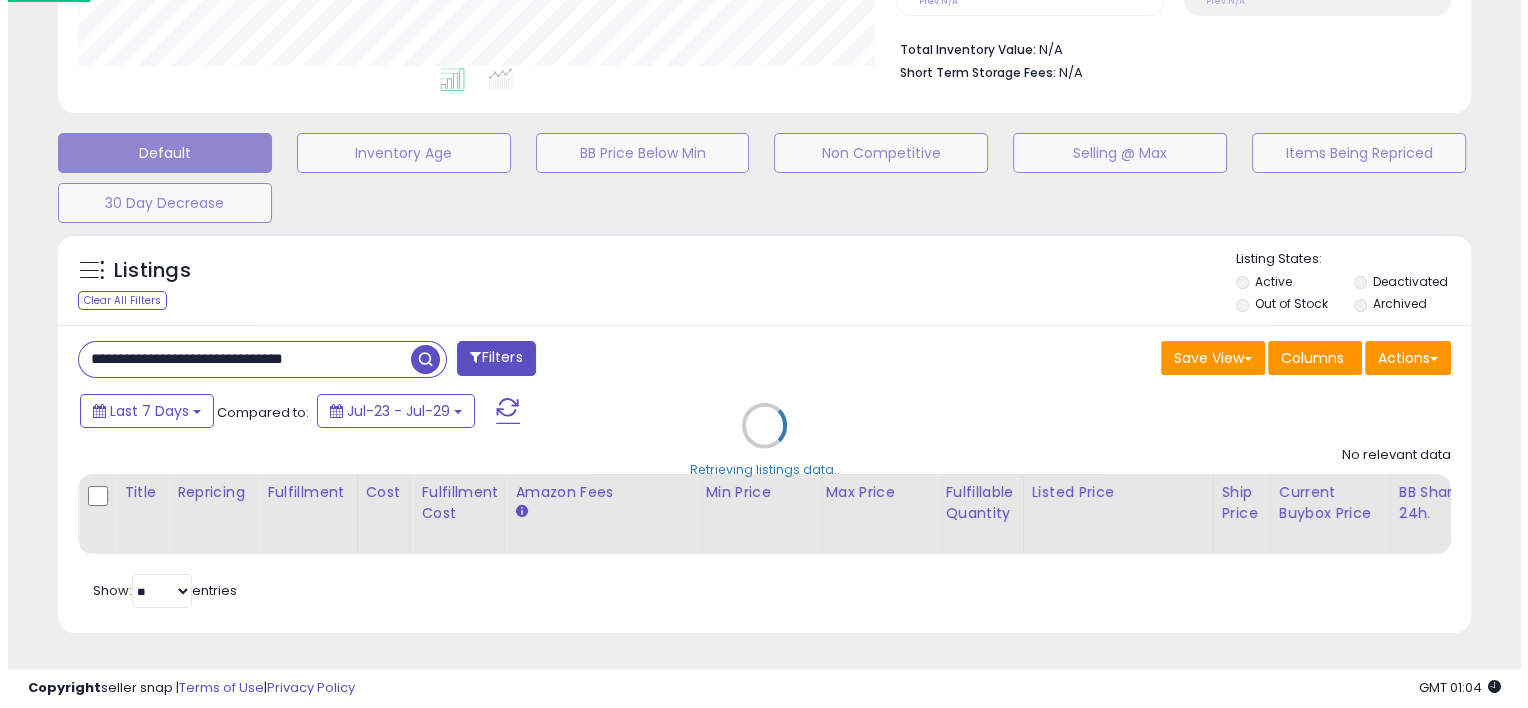 scroll, scrollTop: 999589, scrollLeft: 999172, axis: both 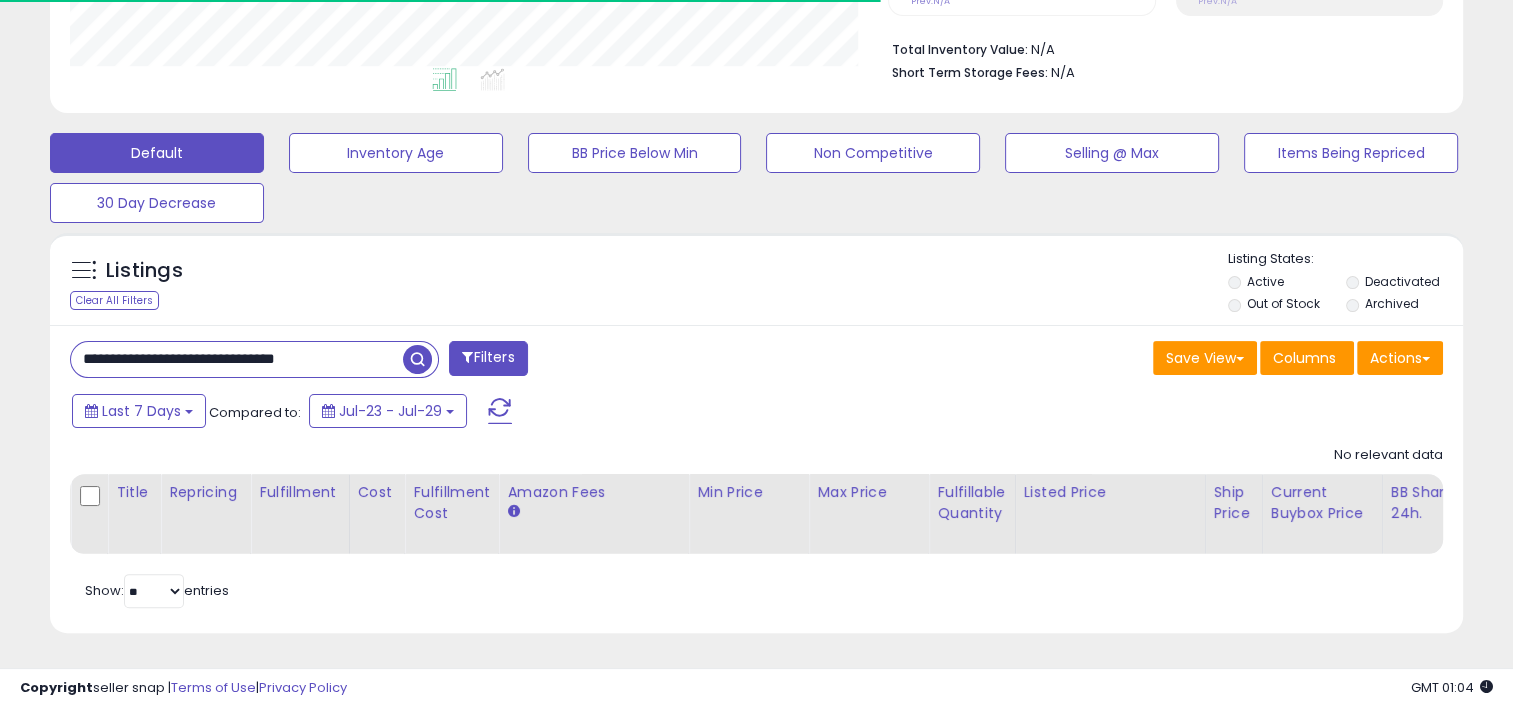 click on "**********" at bounding box center [237, 359] 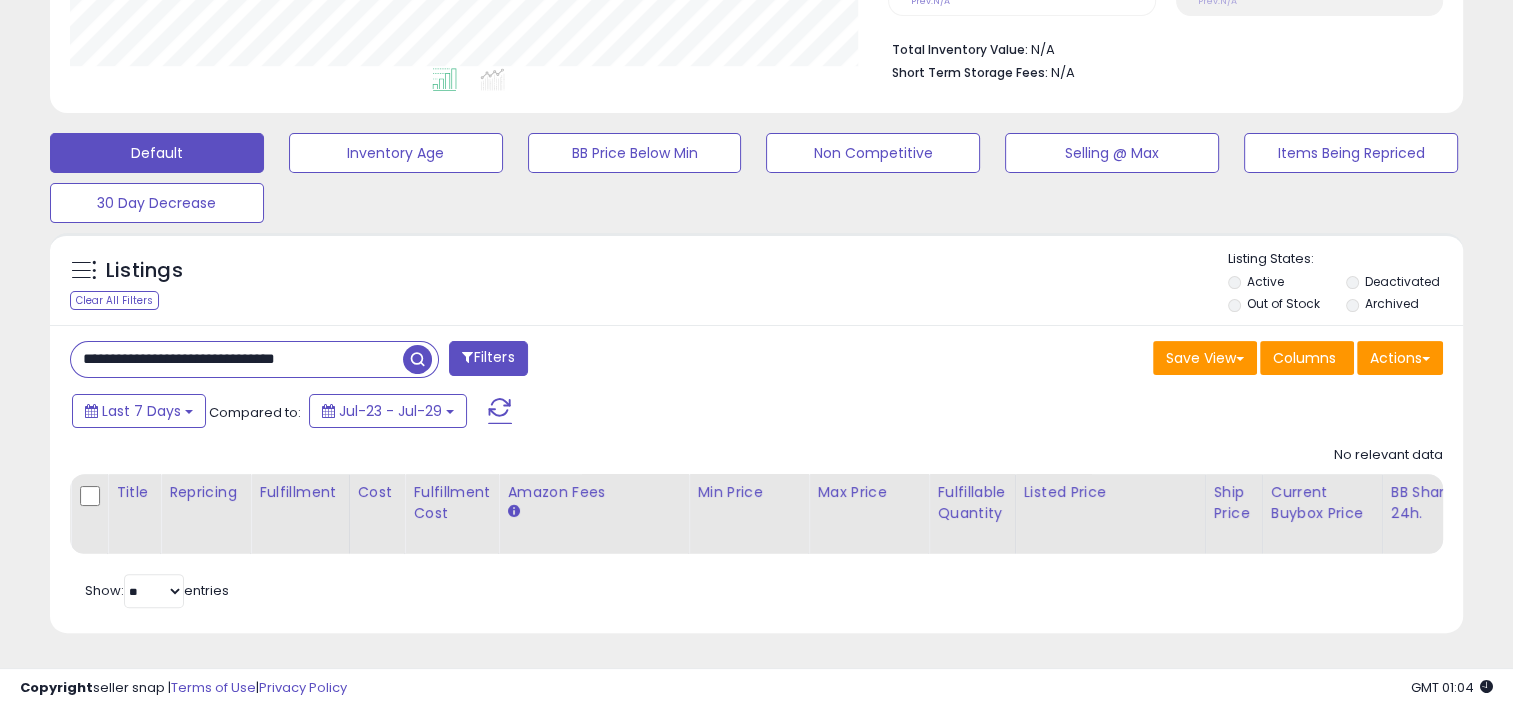 scroll, scrollTop: 999589, scrollLeft: 999181, axis: both 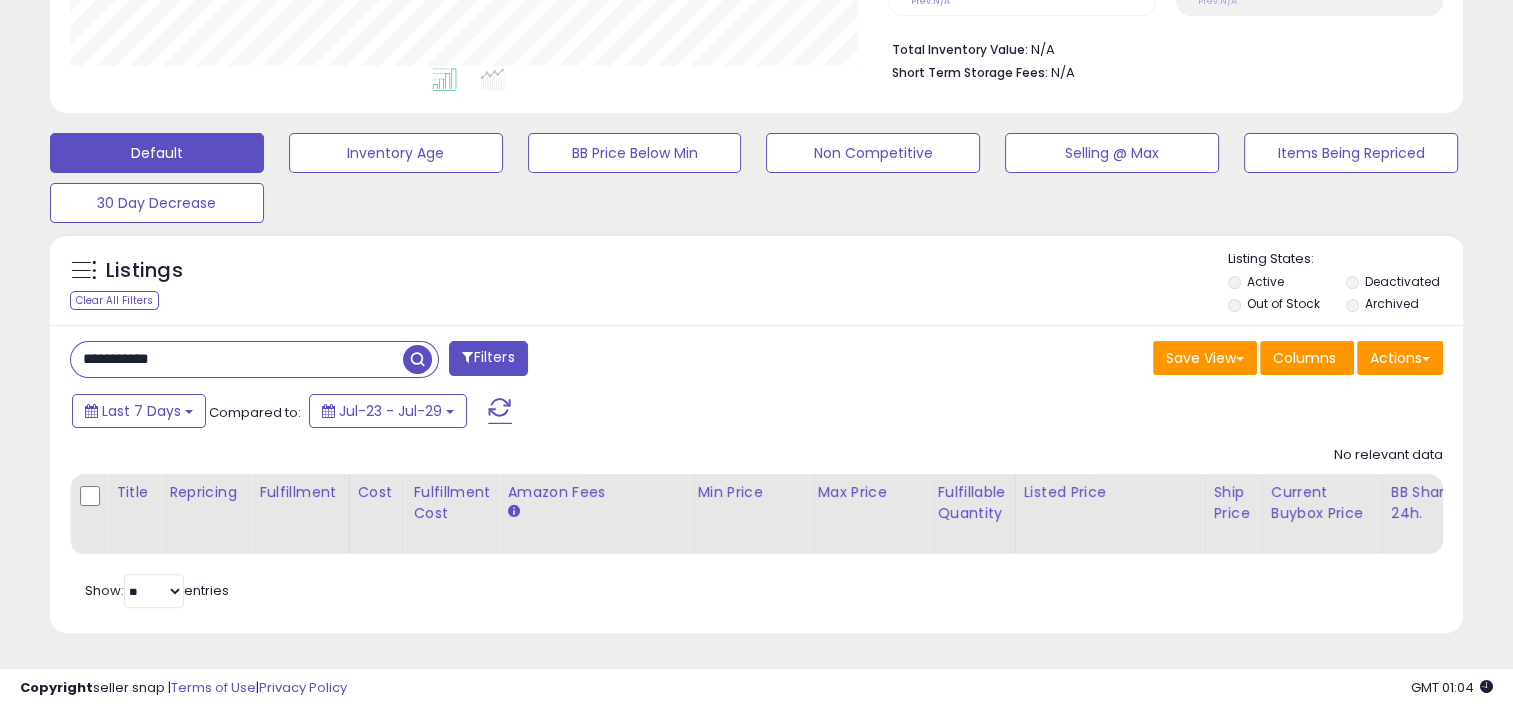 click at bounding box center [417, 359] 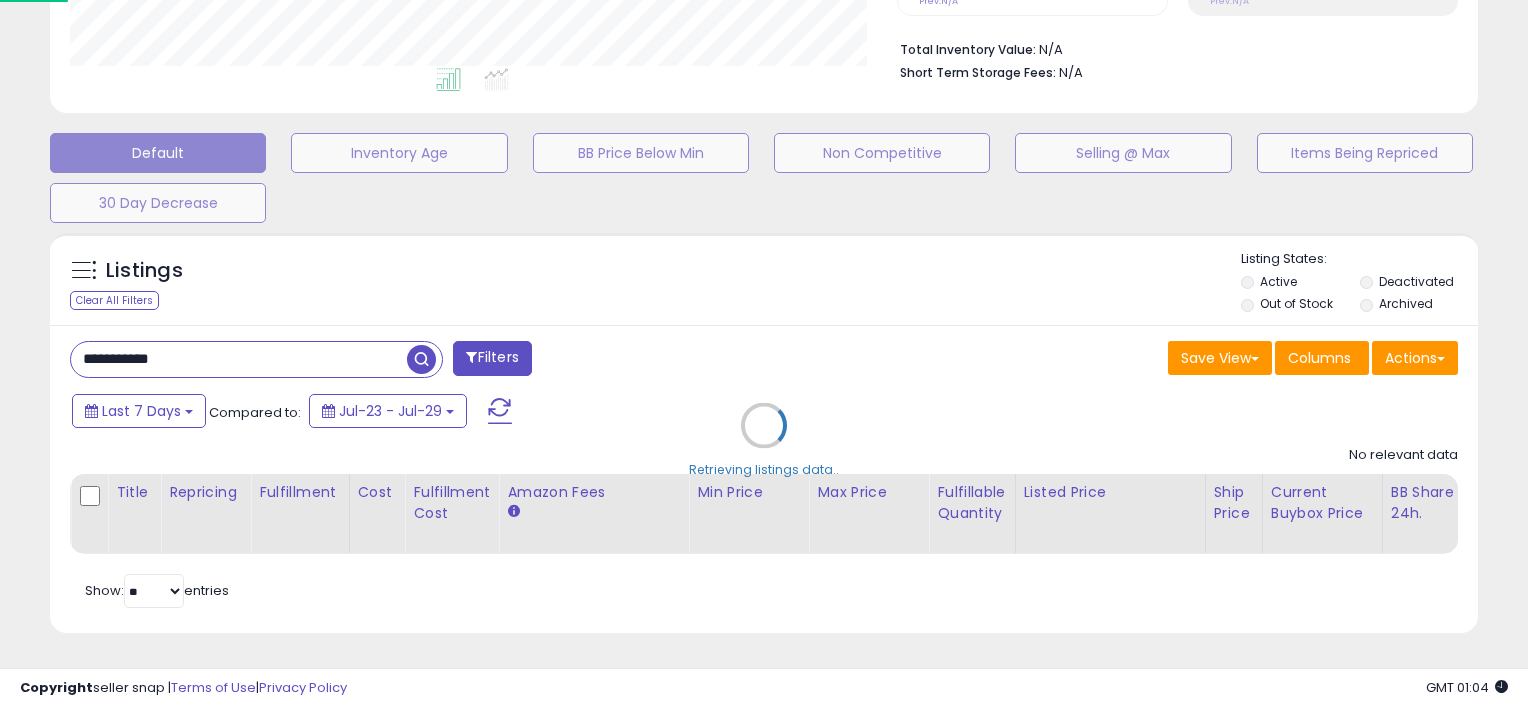 scroll, scrollTop: 999589, scrollLeft: 999172, axis: both 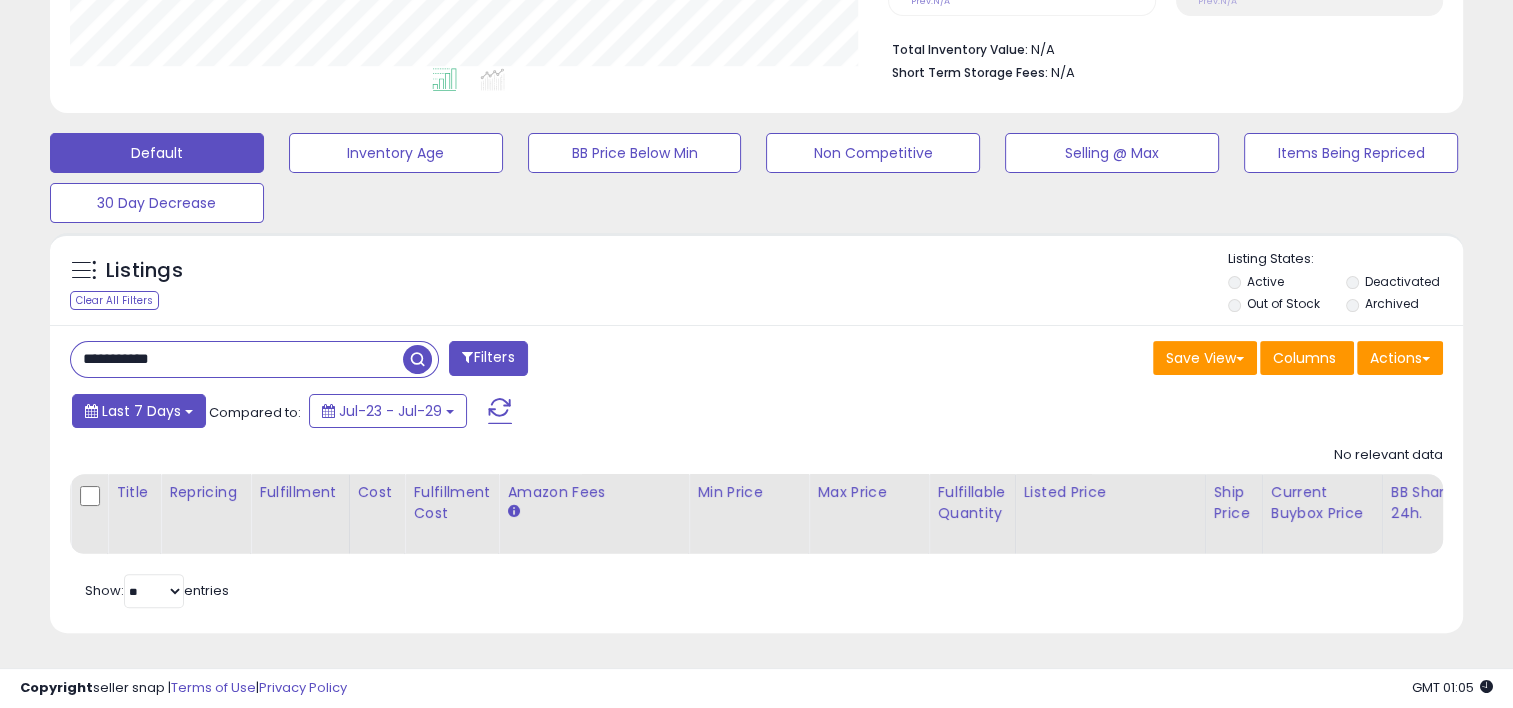 click on "Last 7 Days" at bounding box center (139, 411) 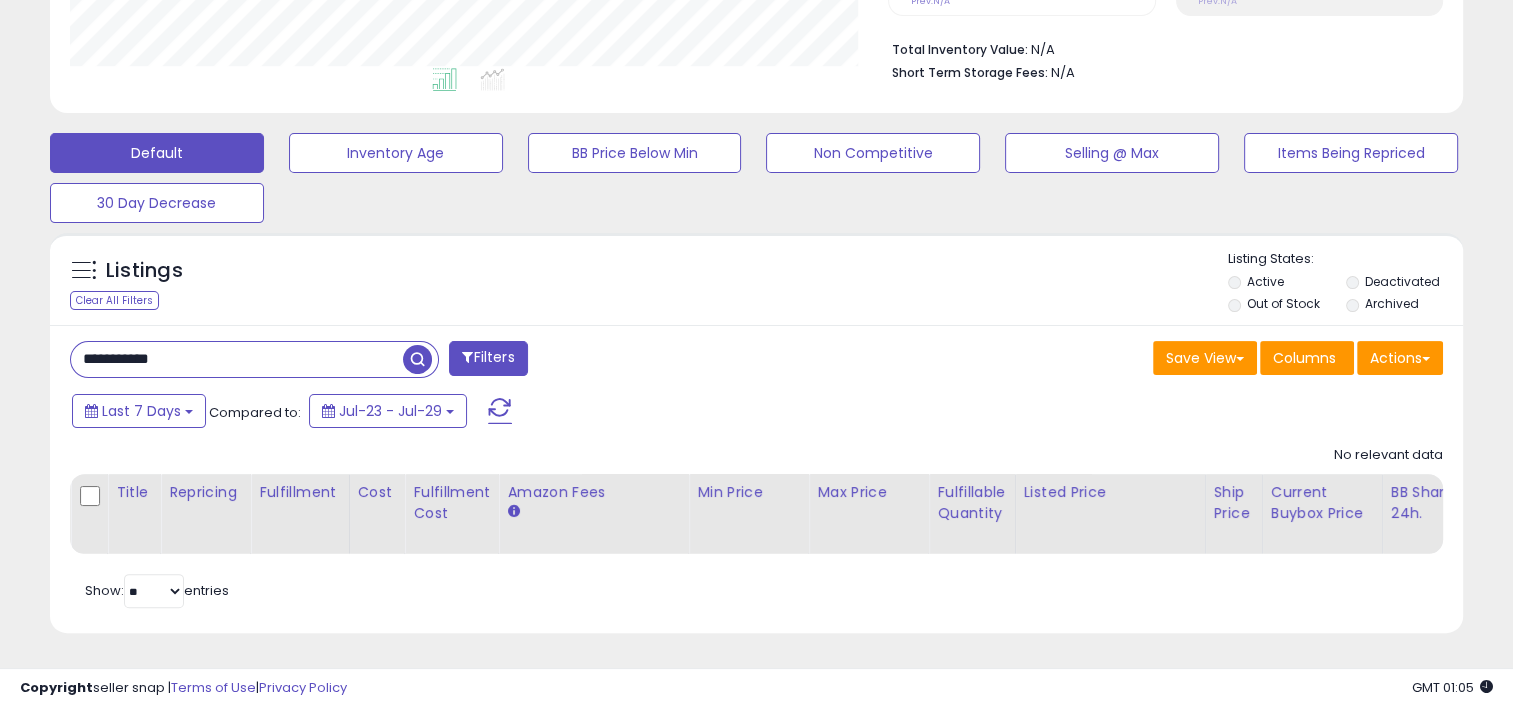 click on "**********" at bounding box center [406, 361] 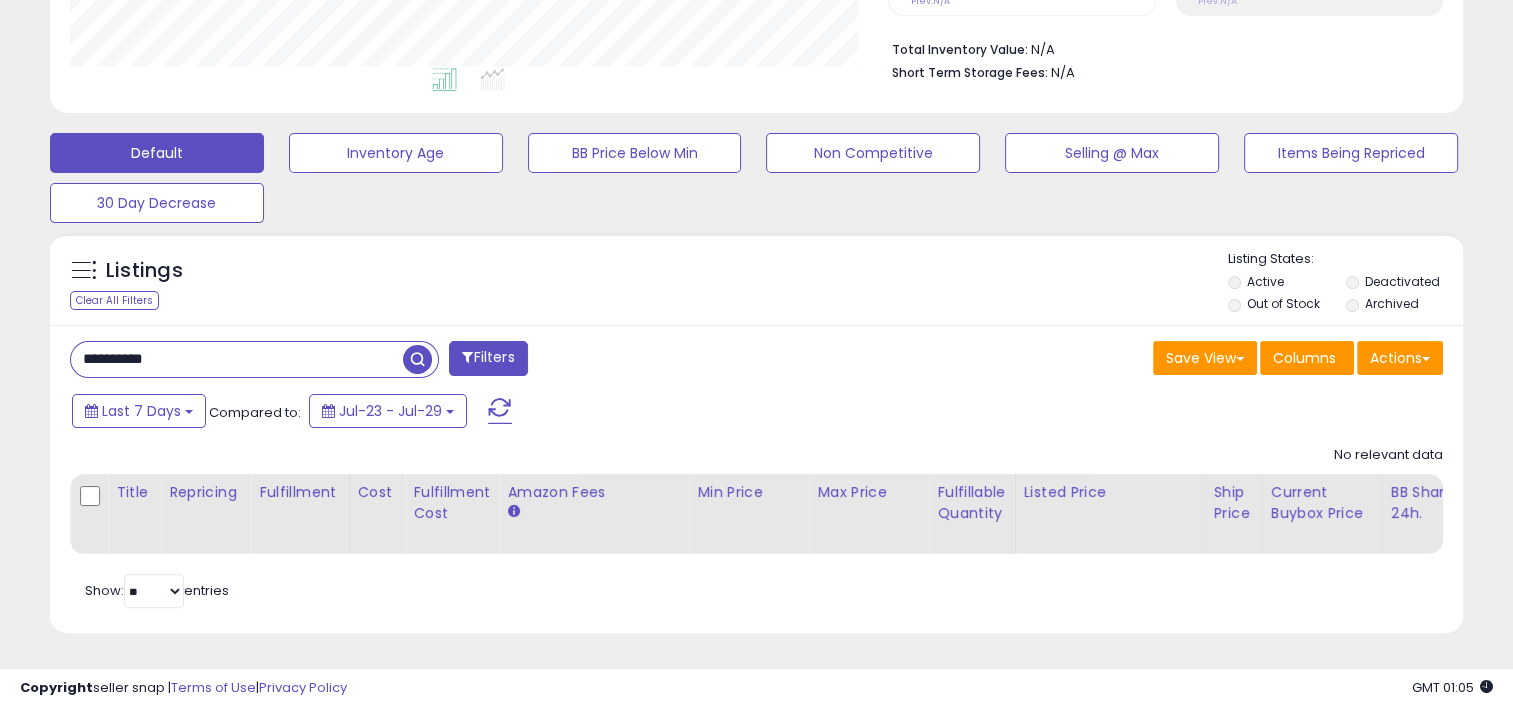 drag, startPoint x: 271, startPoint y: 348, endPoint x: 55, endPoint y: 357, distance: 216.18742 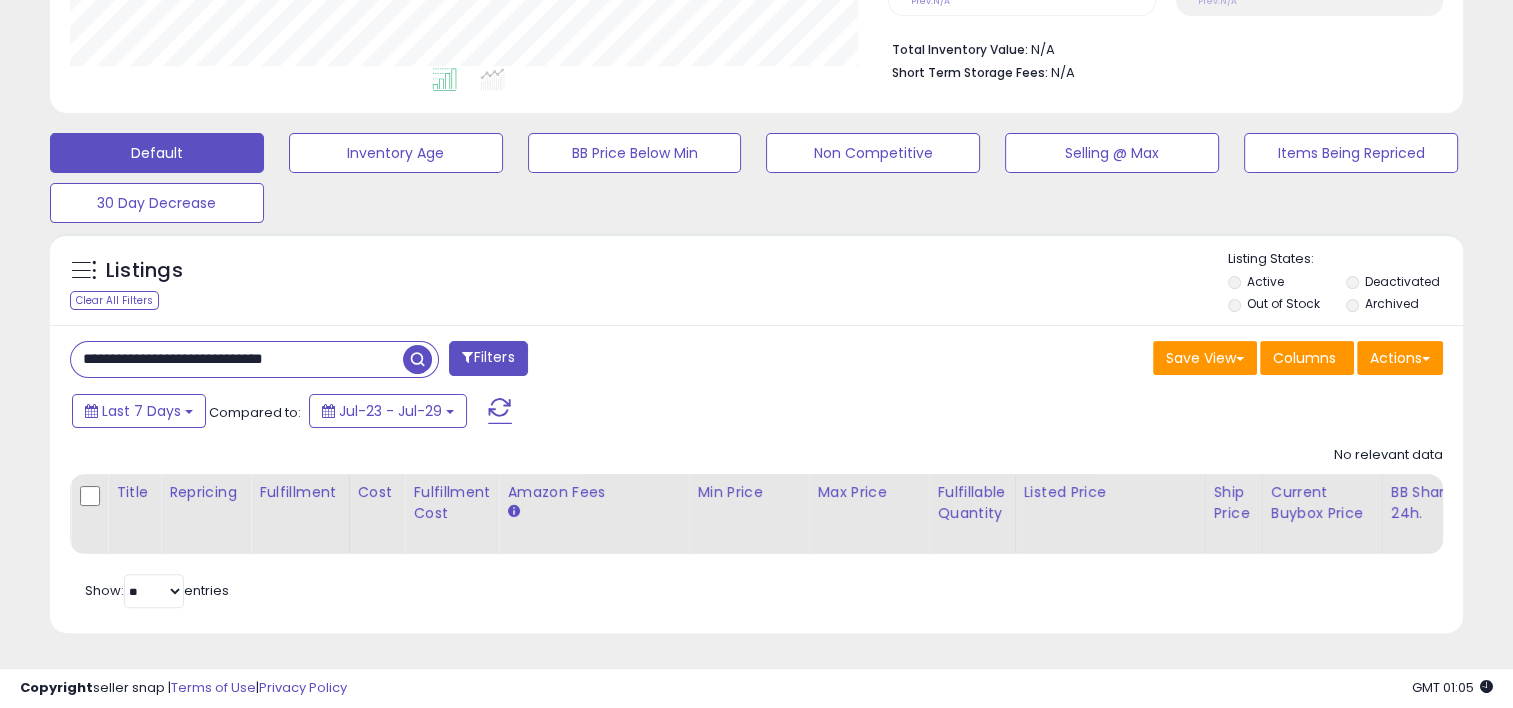 click on "Filters" at bounding box center (488, 358) 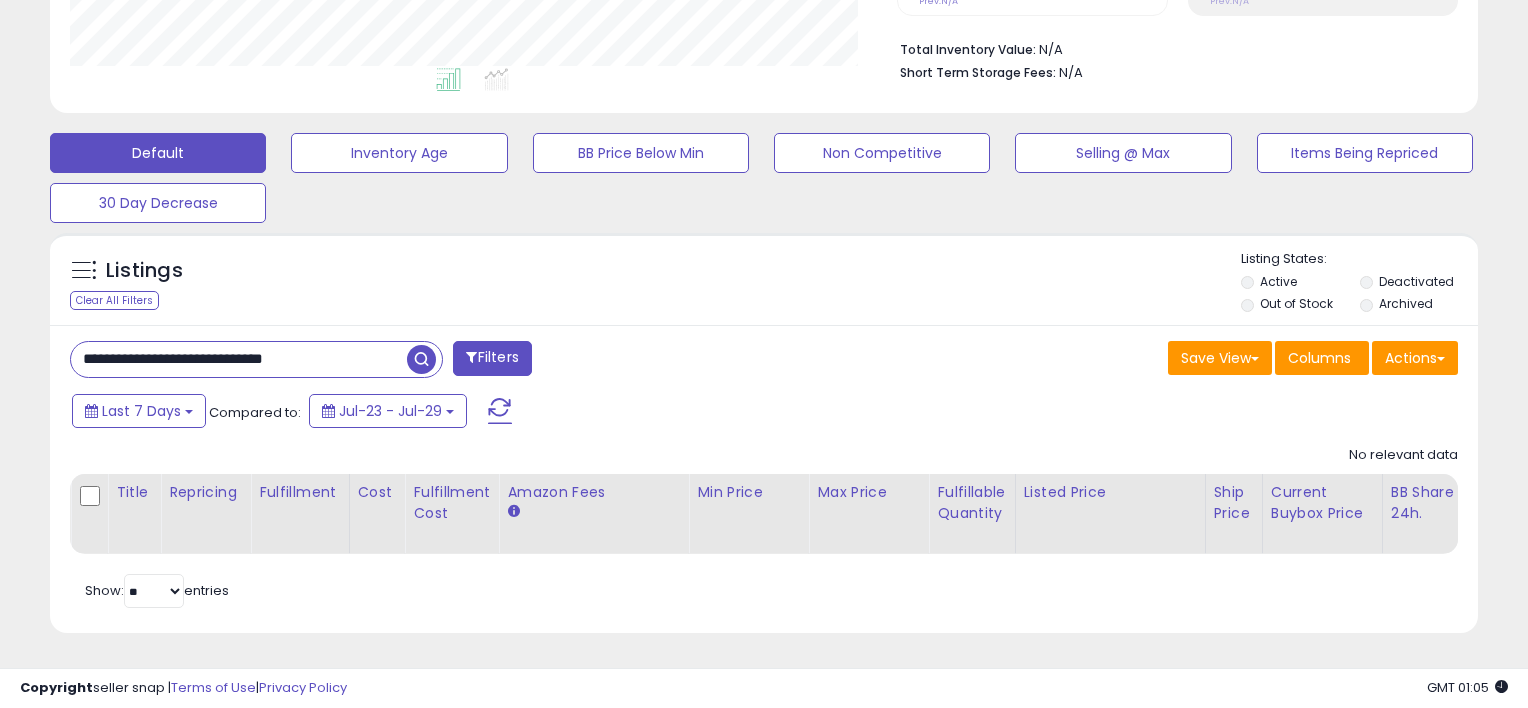 scroll, scrollTop: 999589, scrollLeft: 999172, axis: both 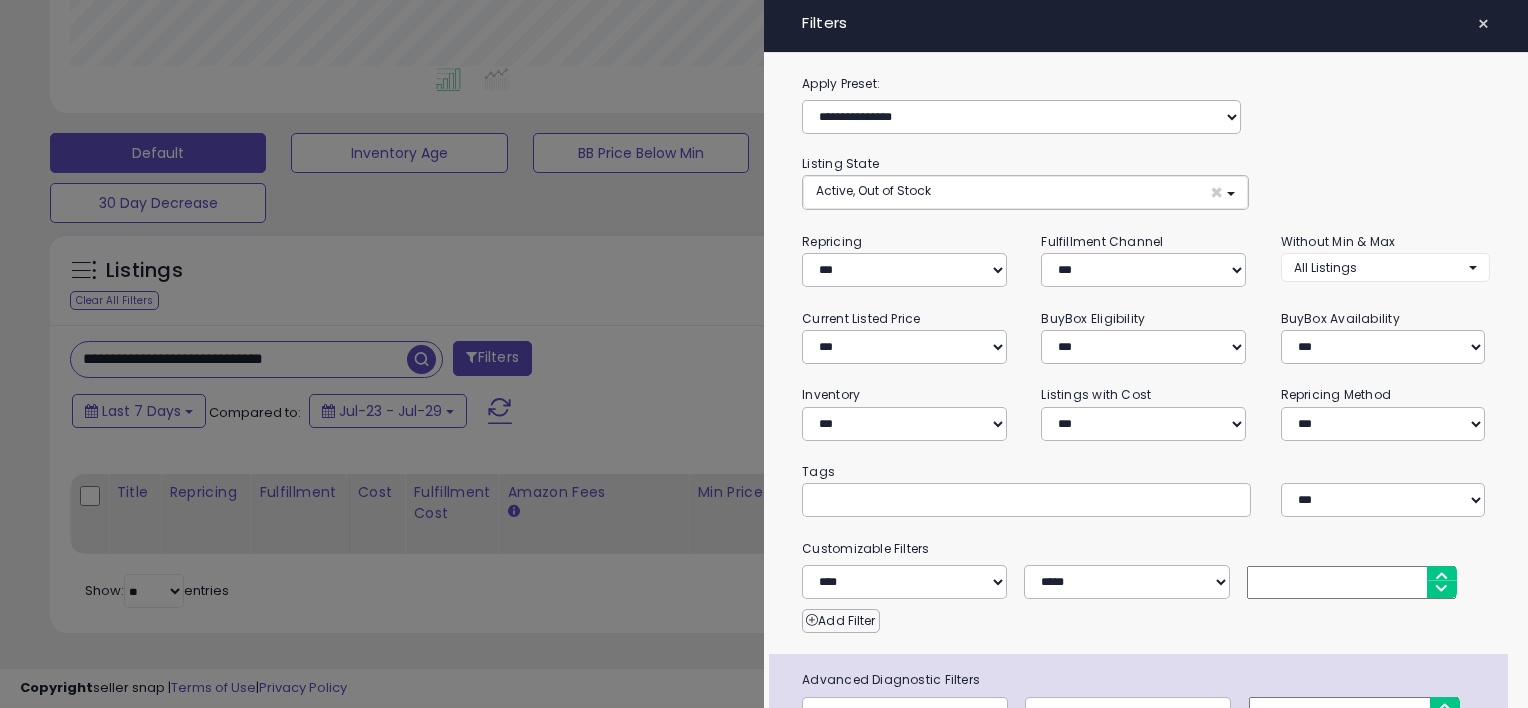 click at bounding box center (764, 354) 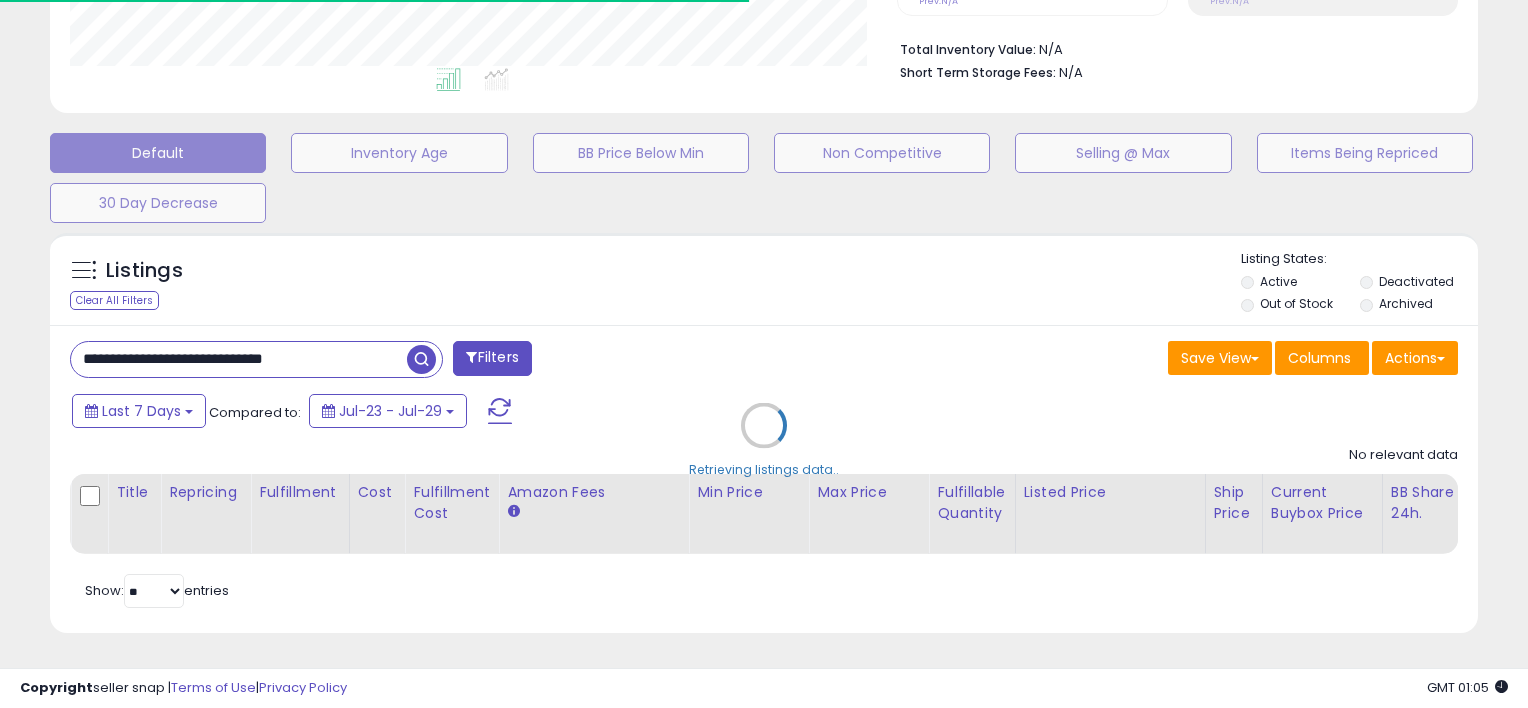 click on "Retrieving listings data.." at bounding box center [764, 440] 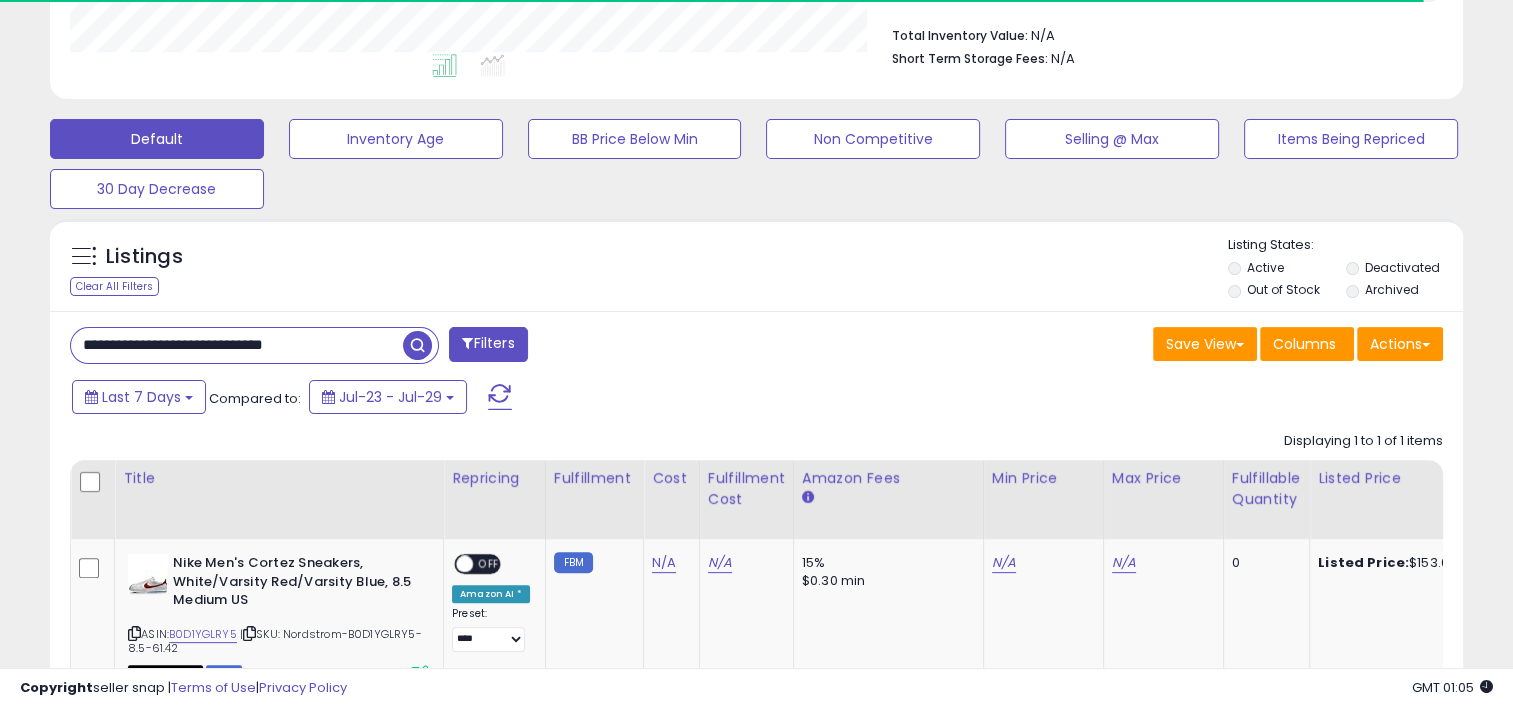 scroll, scrollTop: 409, scrollLeft: 818, axis: both 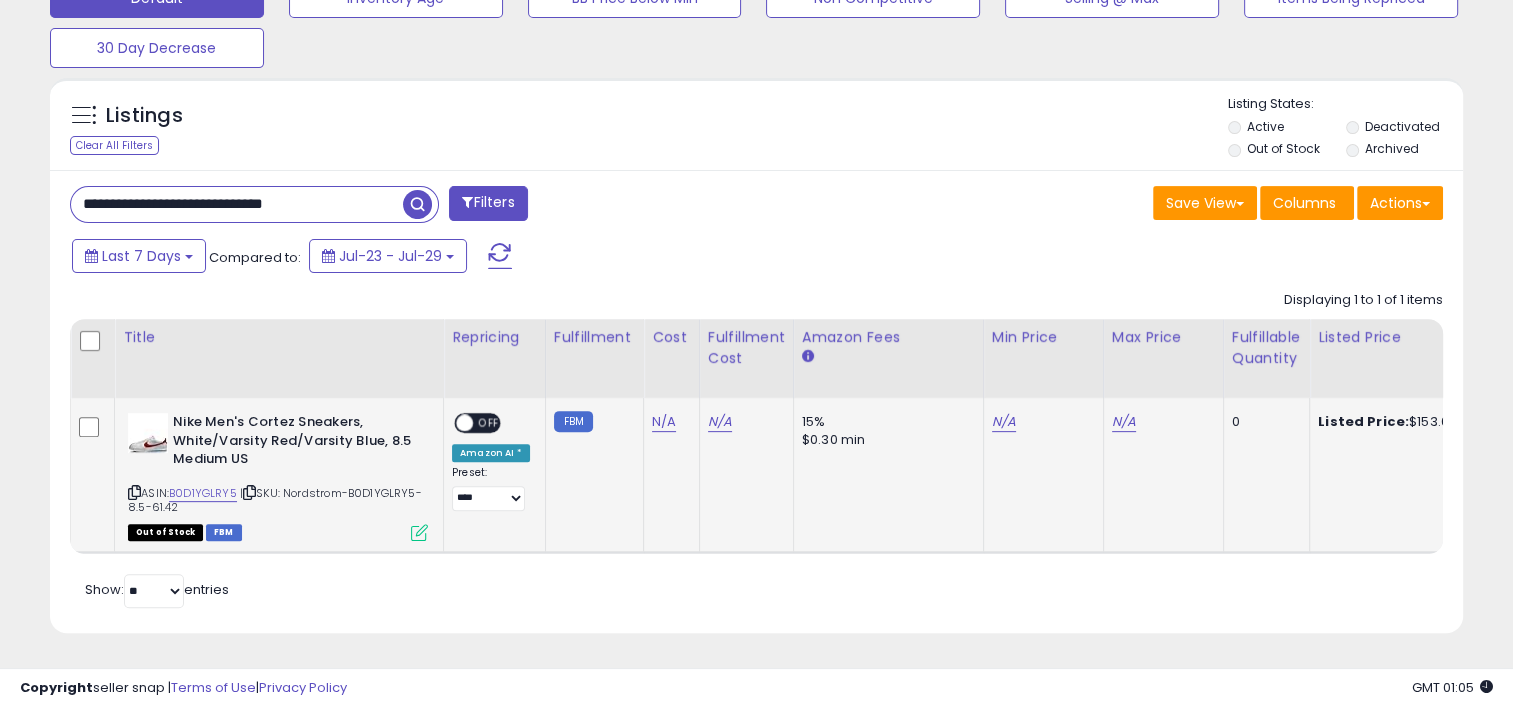 click at bounding box center [464, 423] 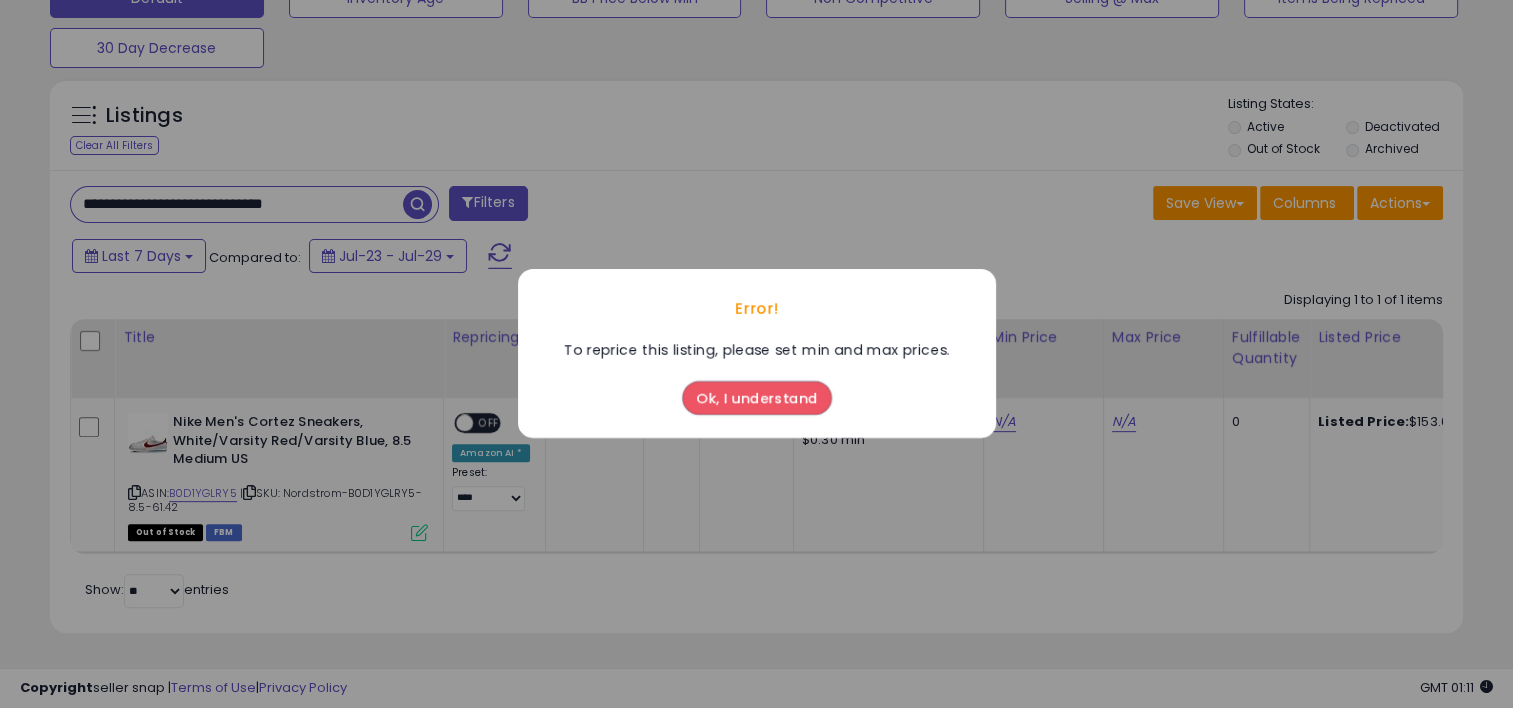 click on "Ok, I understand" at bounding box center [757, 399] 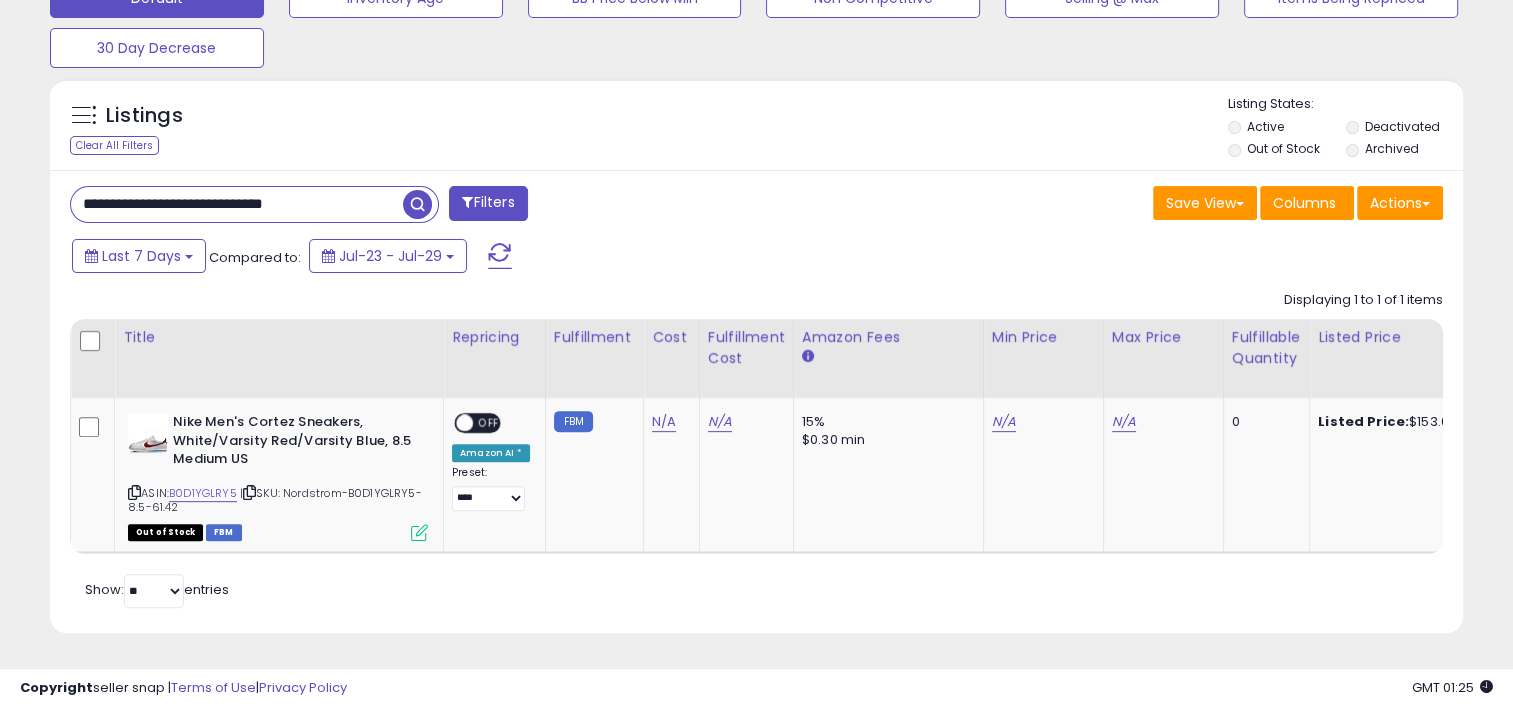 drag, startPoint x: 352, startPoint y: 195, endPoint x: 226, endPoint y: 222, distance: 128.86038 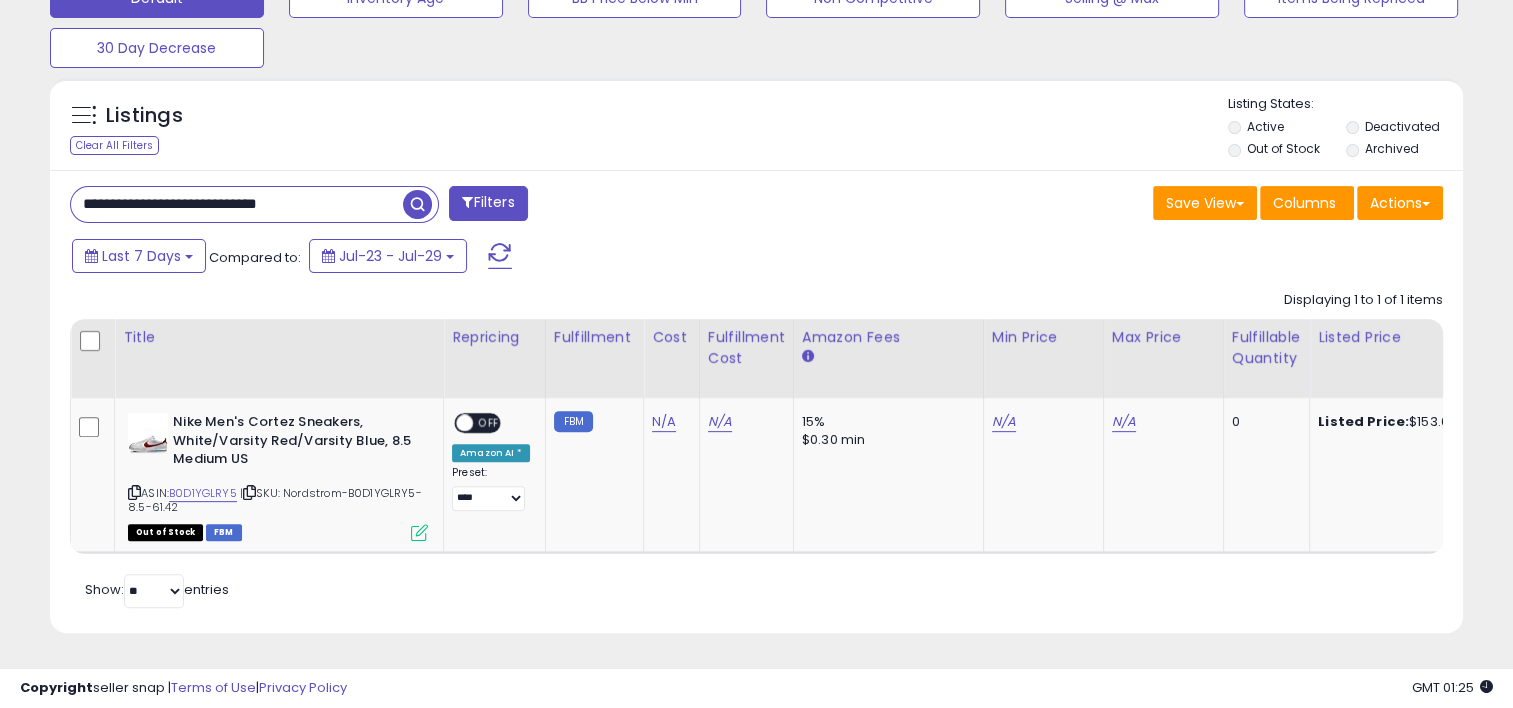 type on "**********" 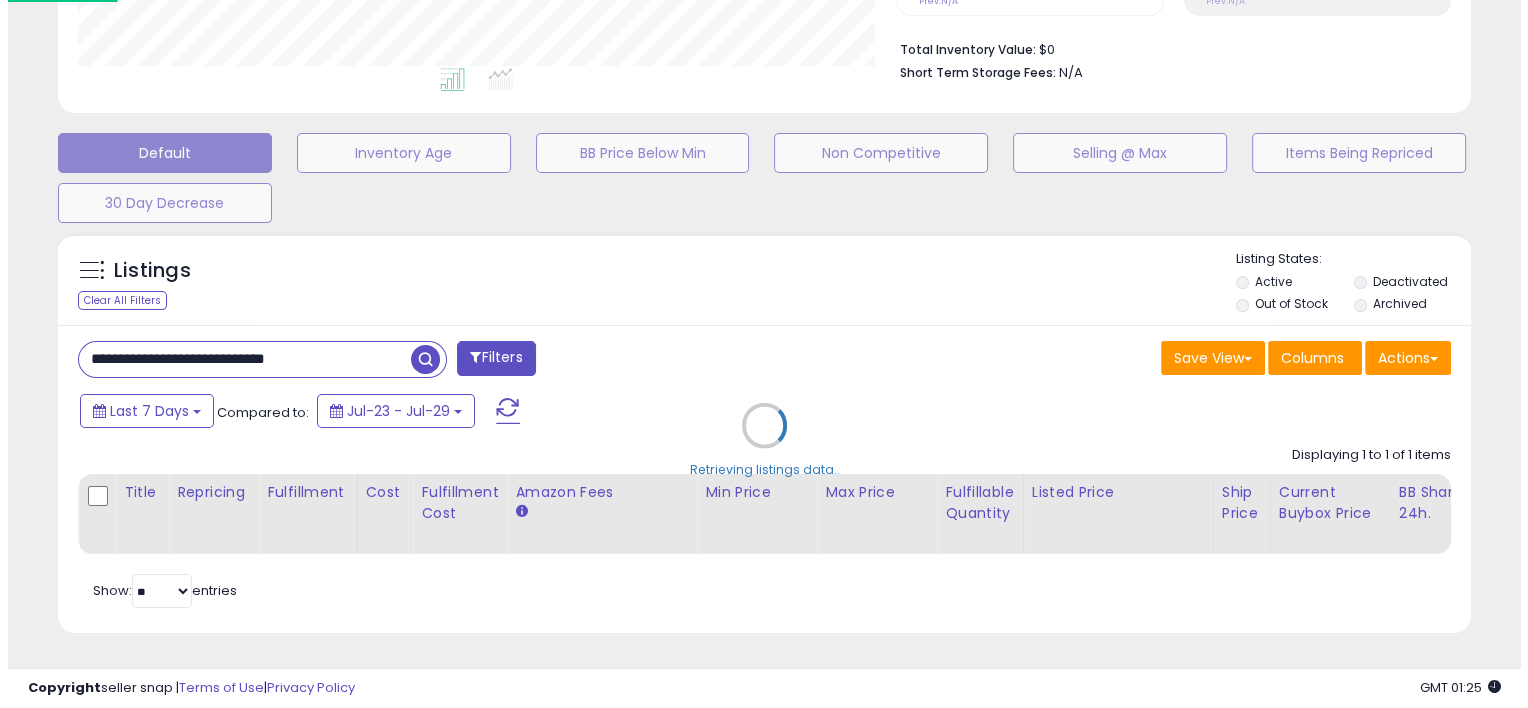 scroll, scrollTop: 511, scrollLeft: 0, axis: vertical 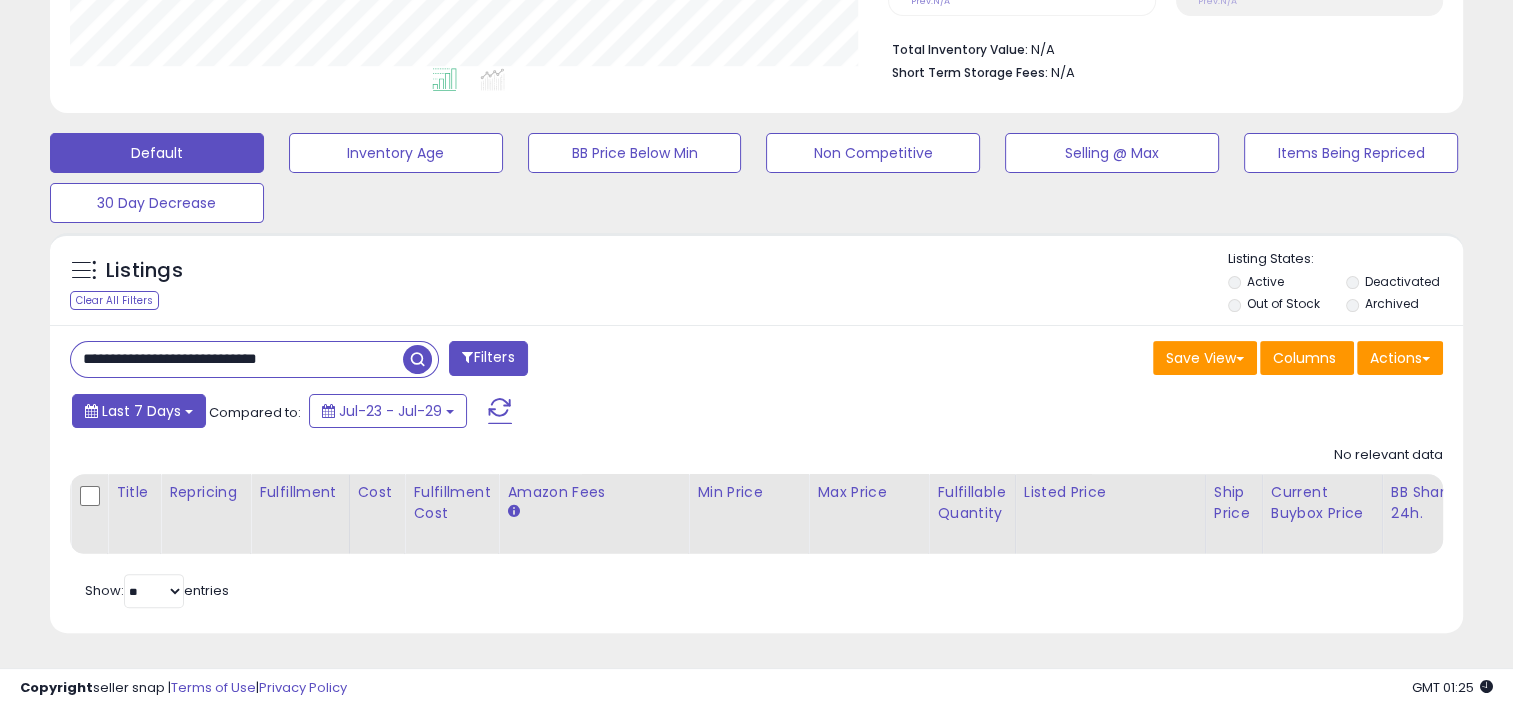 click on "Last 7 Days" at bounding box center [139, 411] 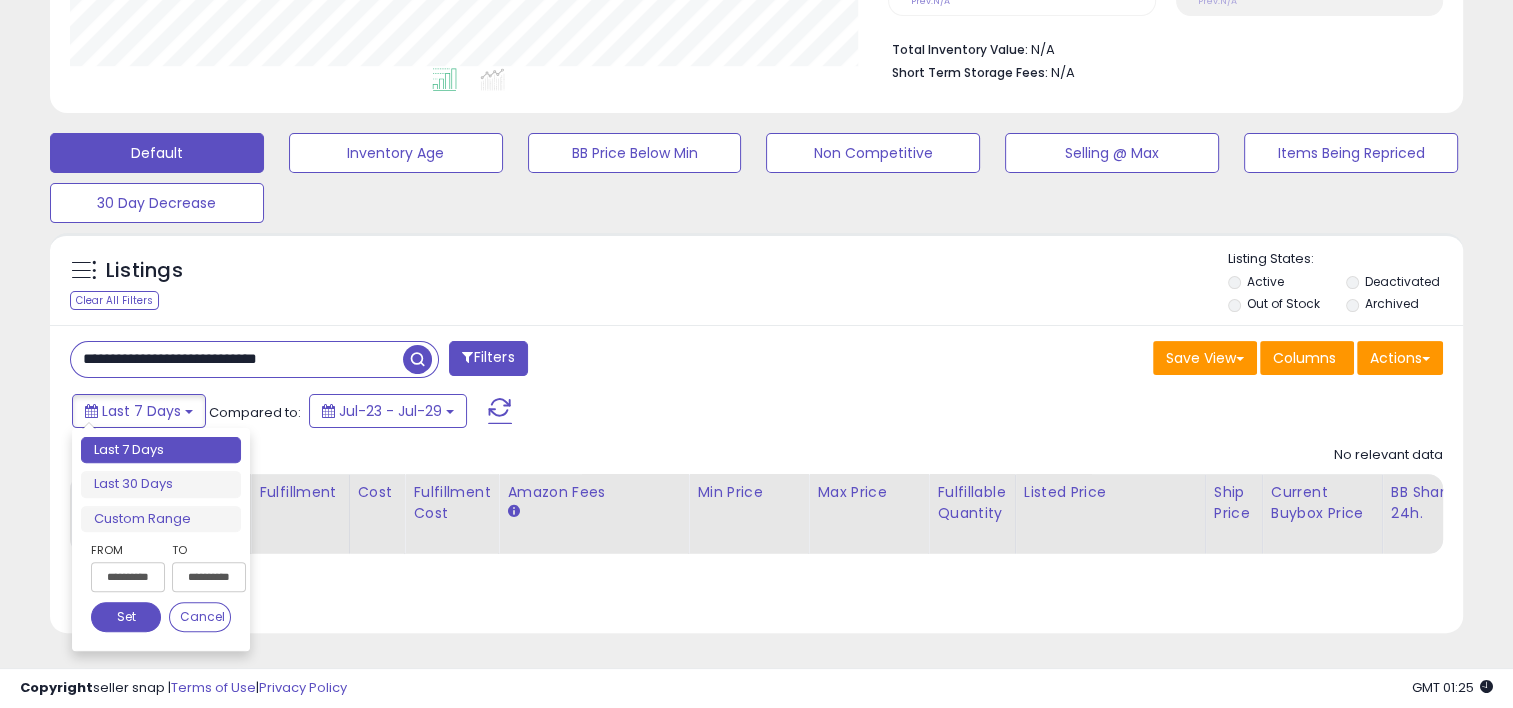 click on "**********" at bounding box center [128, 577] 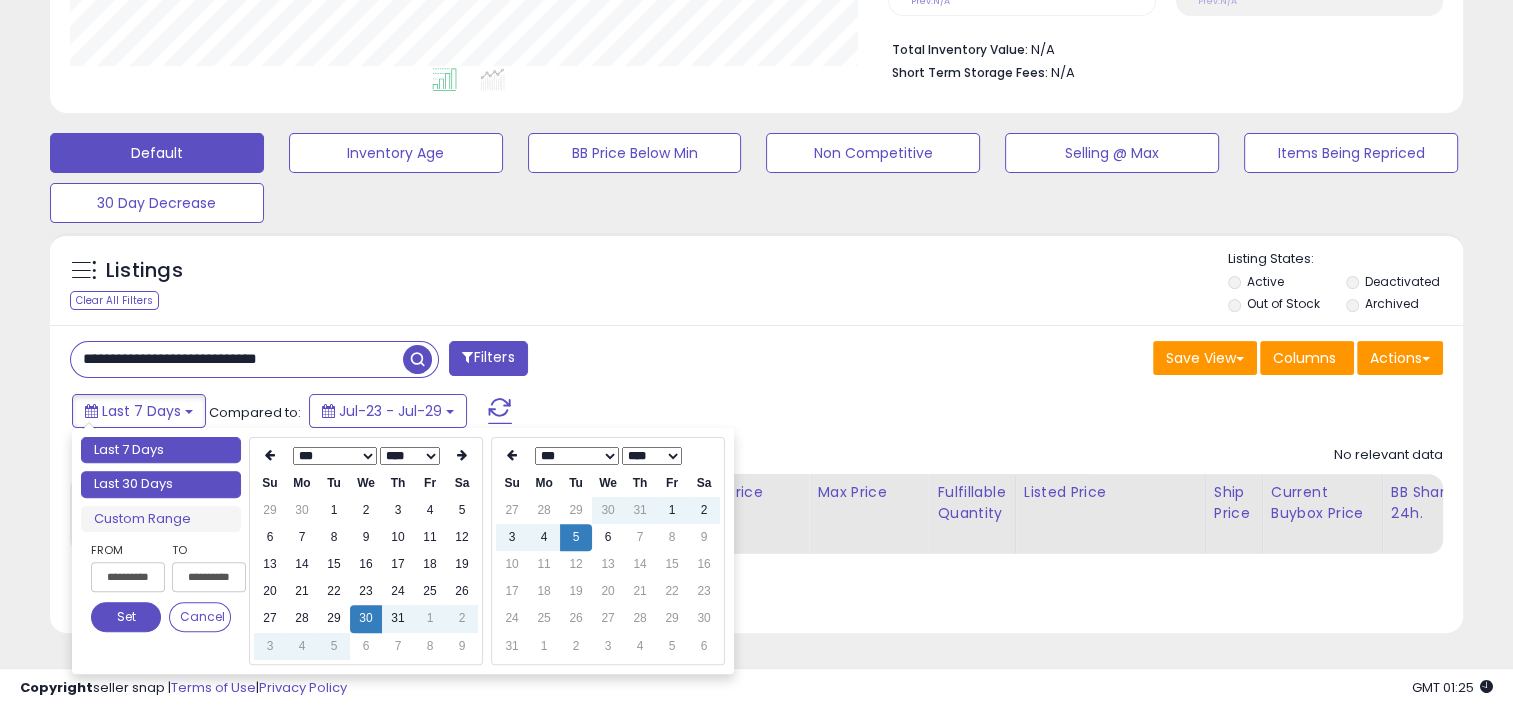 type on "**********" 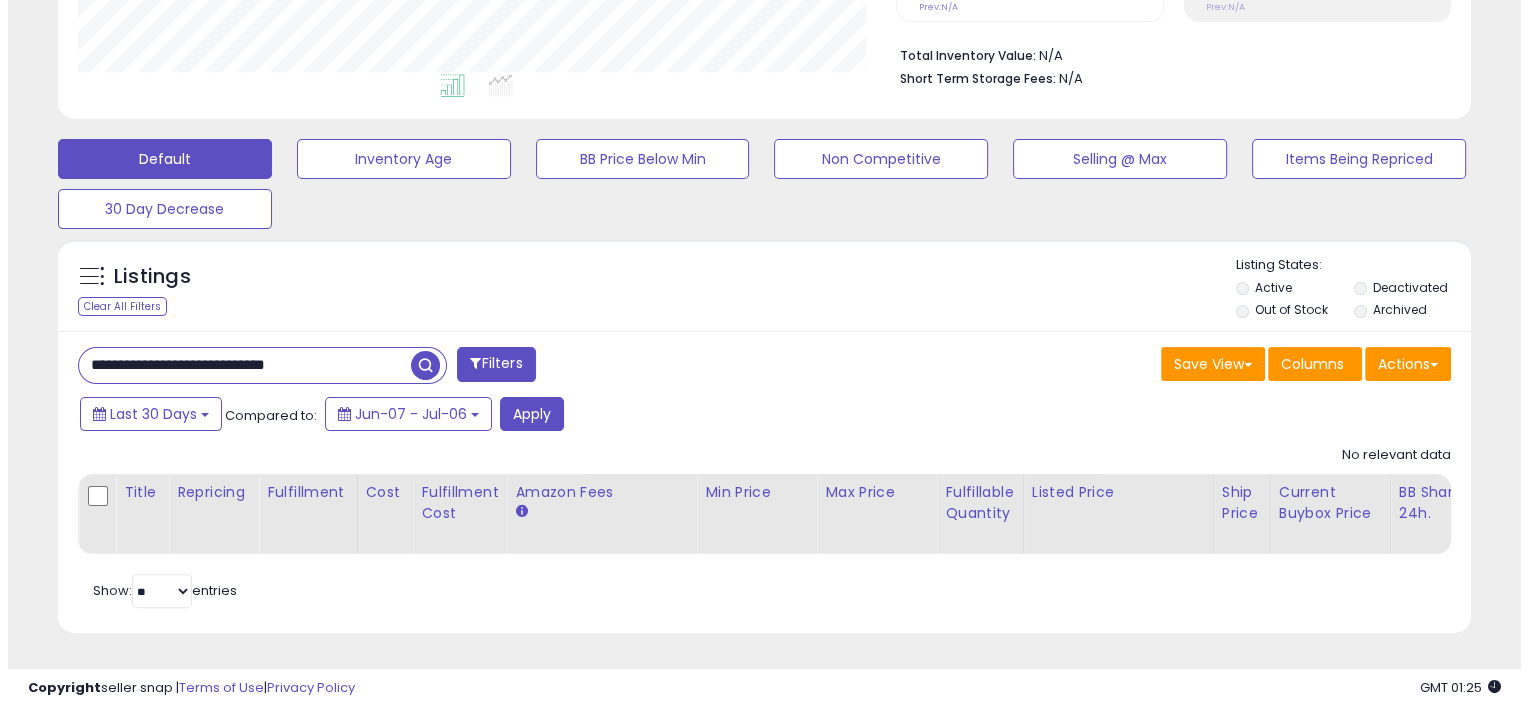 scroll, scrollTop: 505, scrollLeft: 0, axis: vertical 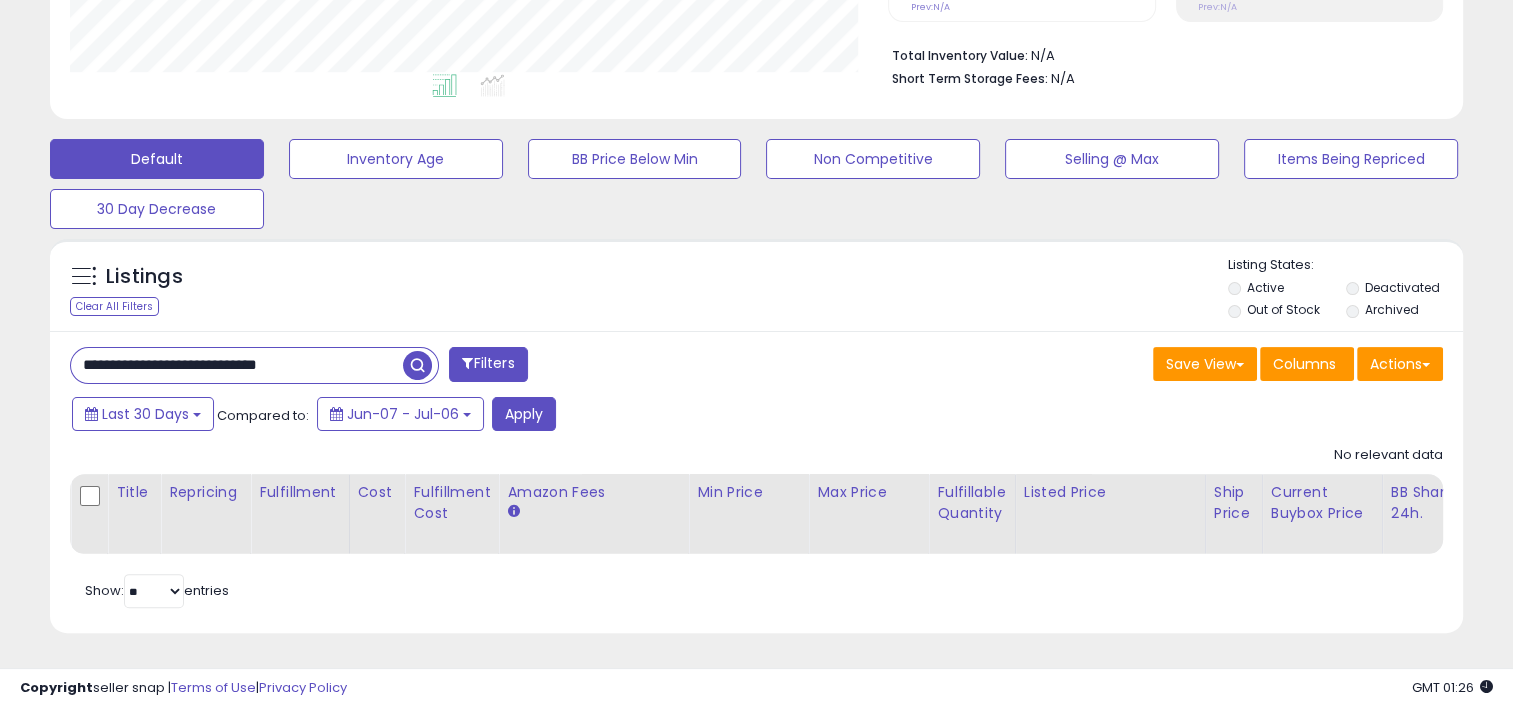click at bounding box center [417, 365] 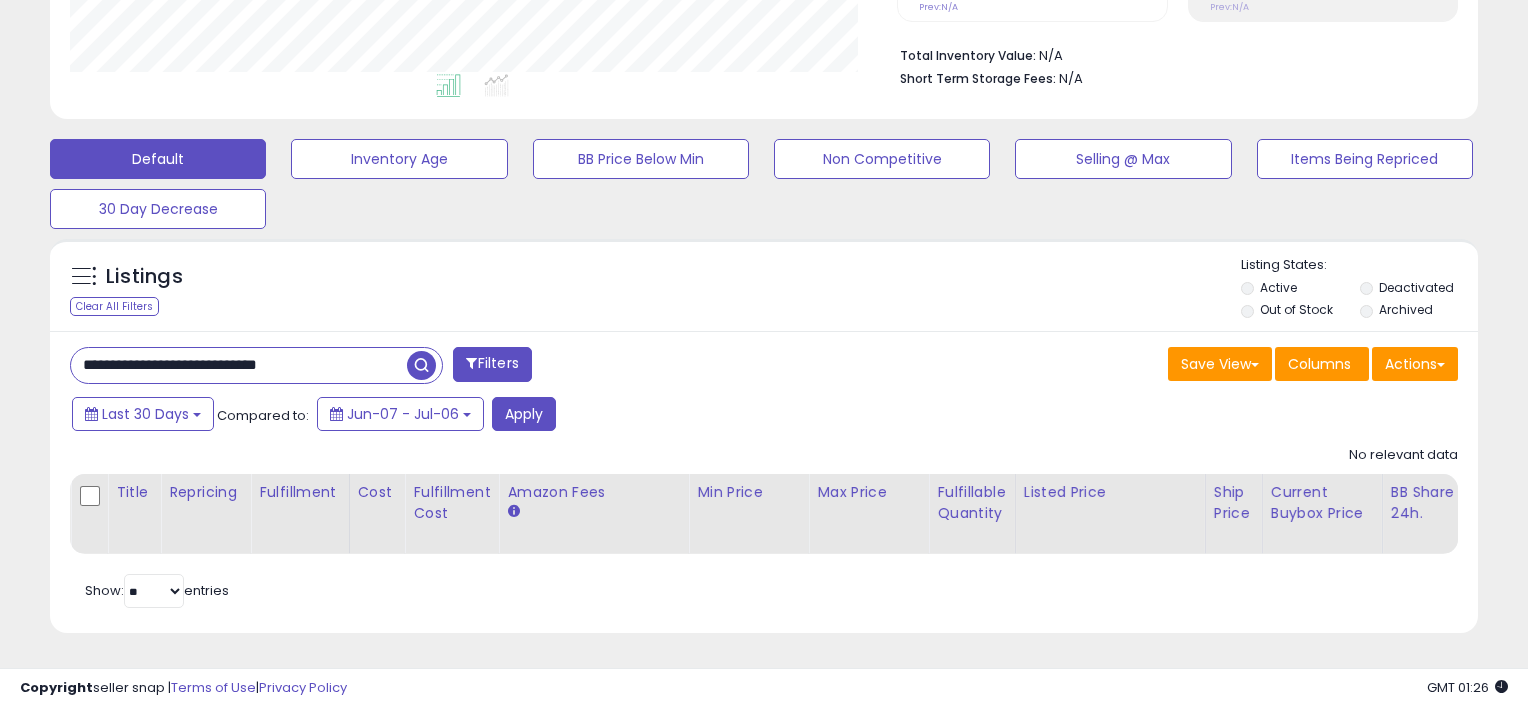 scroll, scrollTop: 999589, scrollLeft: 999172, axis: both 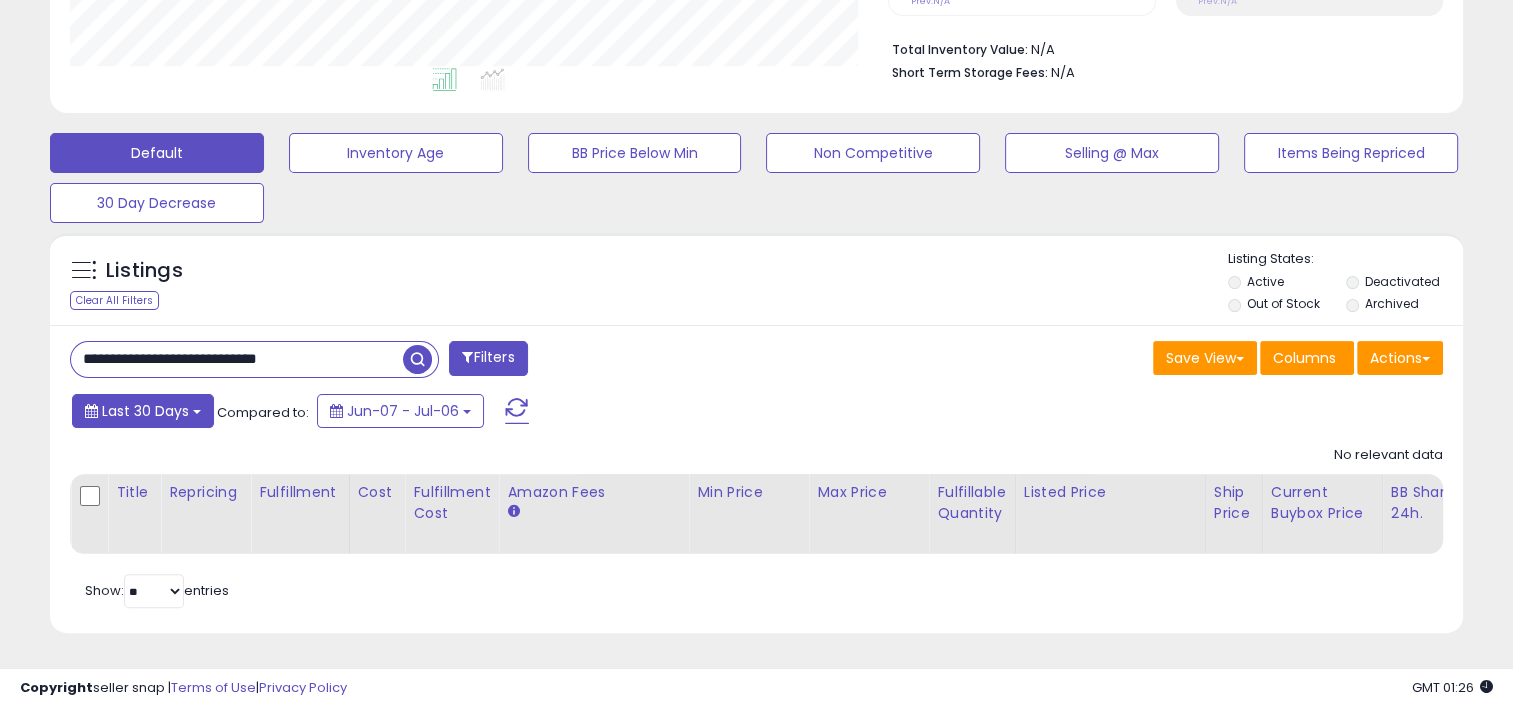 click on "Last 30 Days" at bounding box center [143, 411] 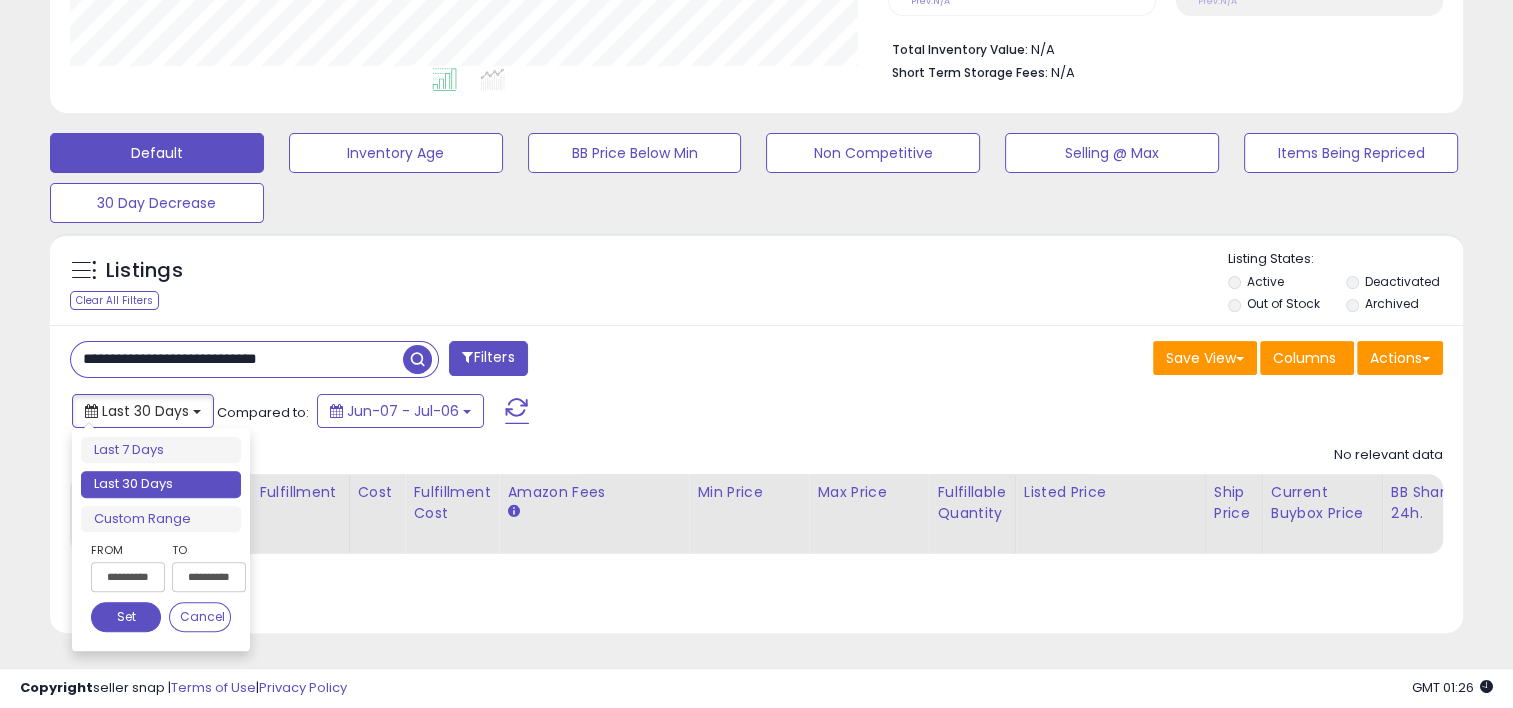 type on "**********" 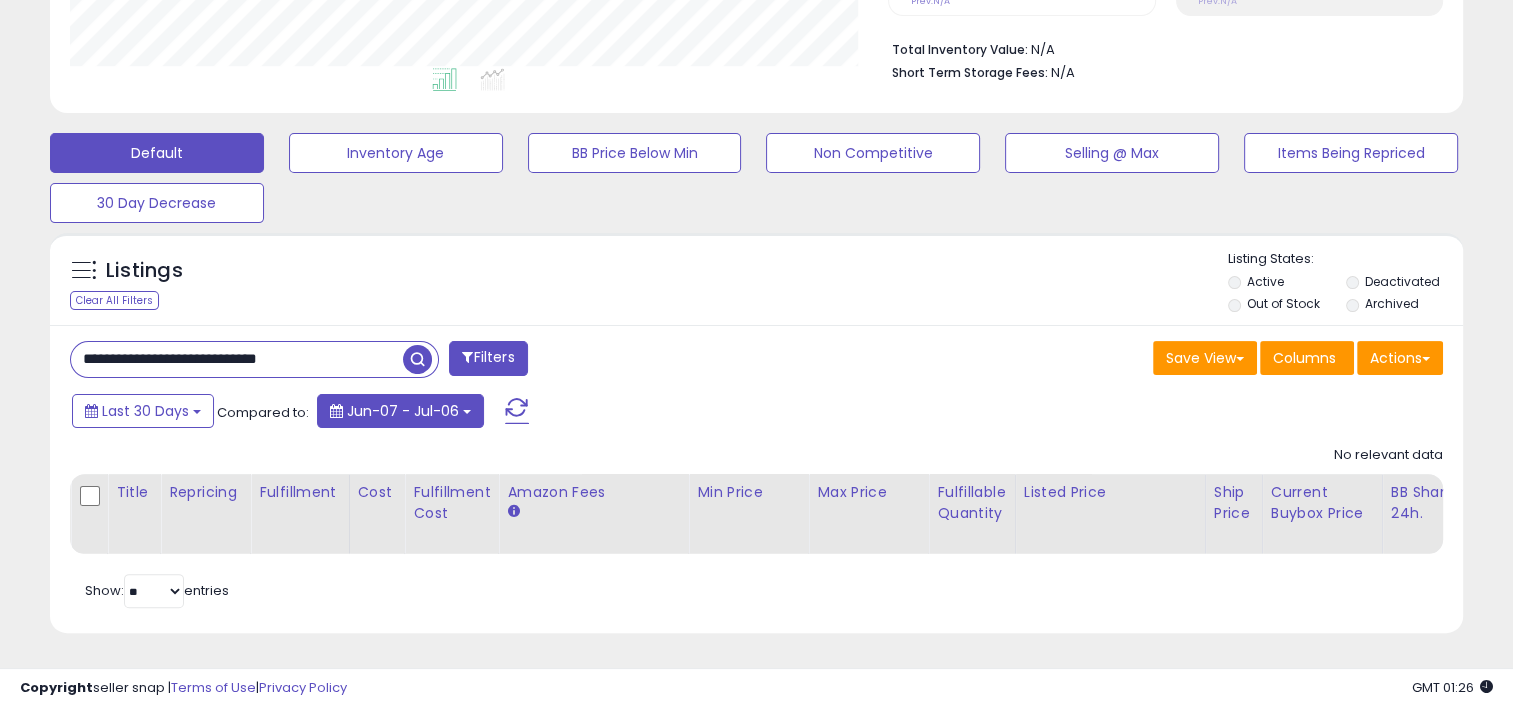 click on "Jun-07 - Jul-06" at bounding box center (403, 411) 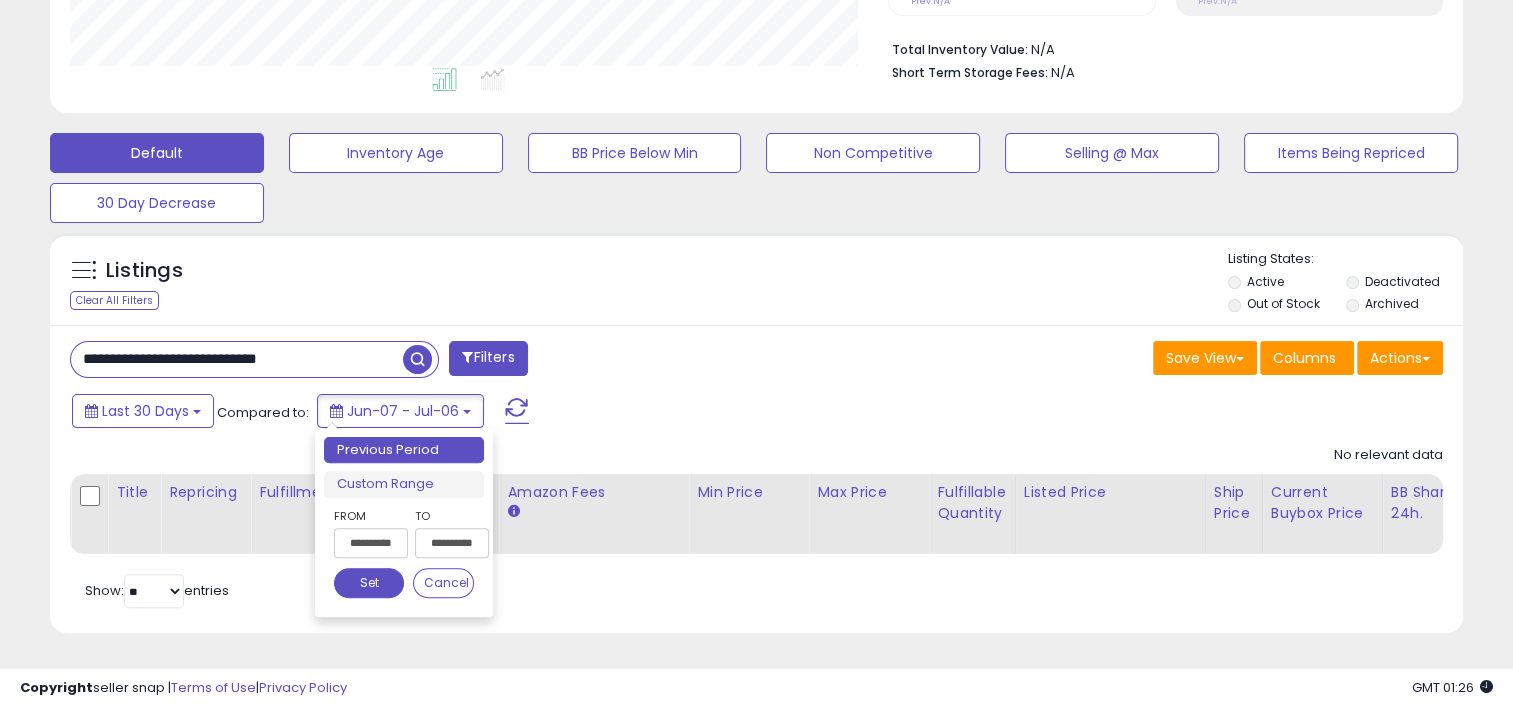 click on "Previous Period" at bounding box center (404, 450) 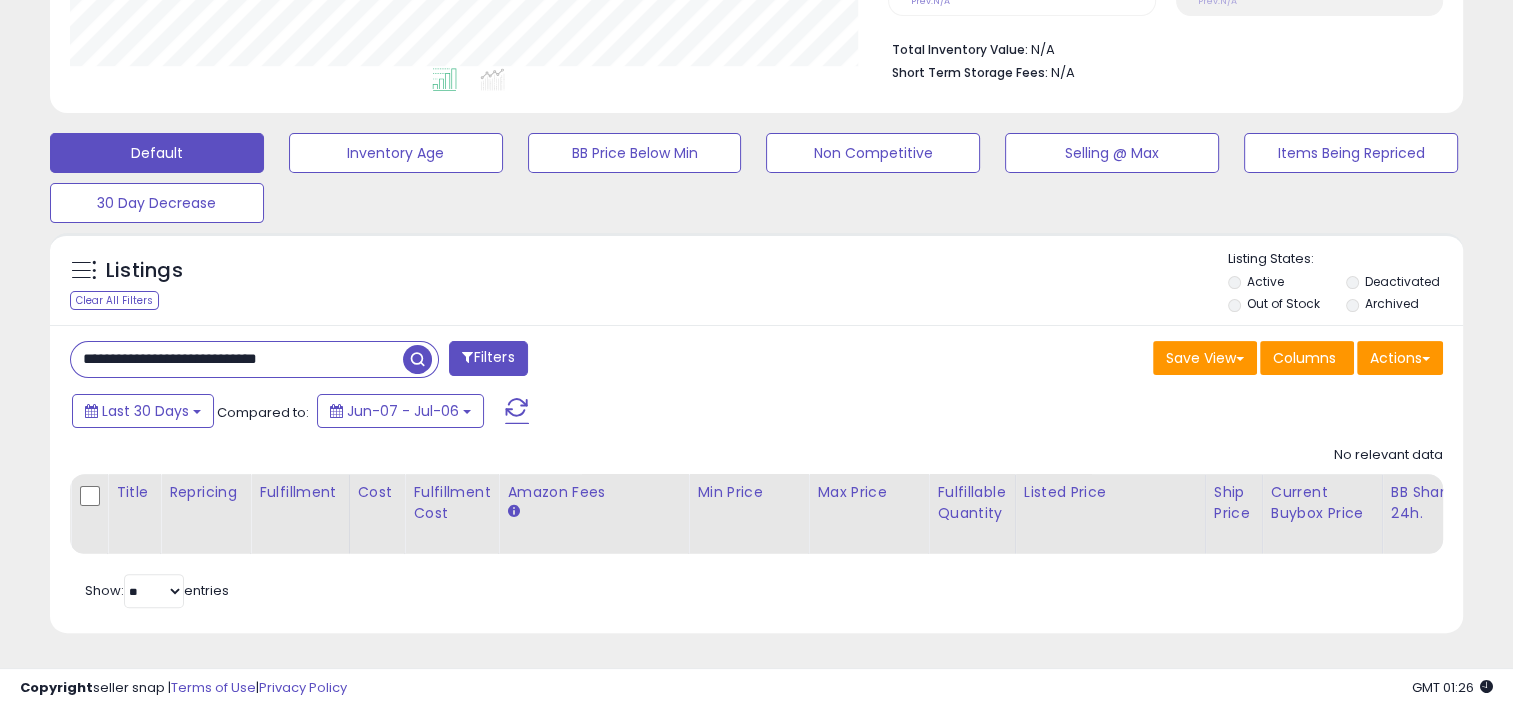 click at bounding box center [517, 411] 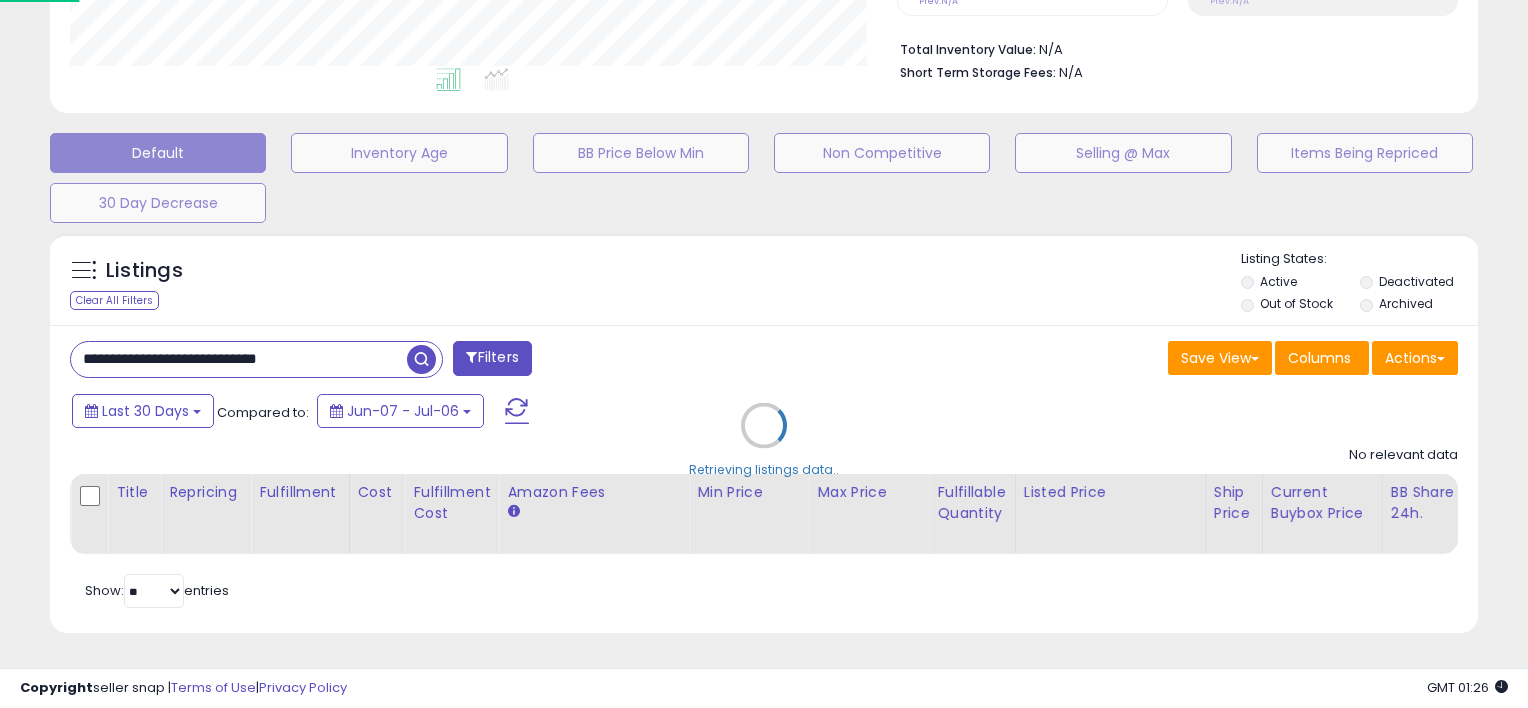 scroll, scrollTop: 999589, scrollLeft: 999172, axis: both 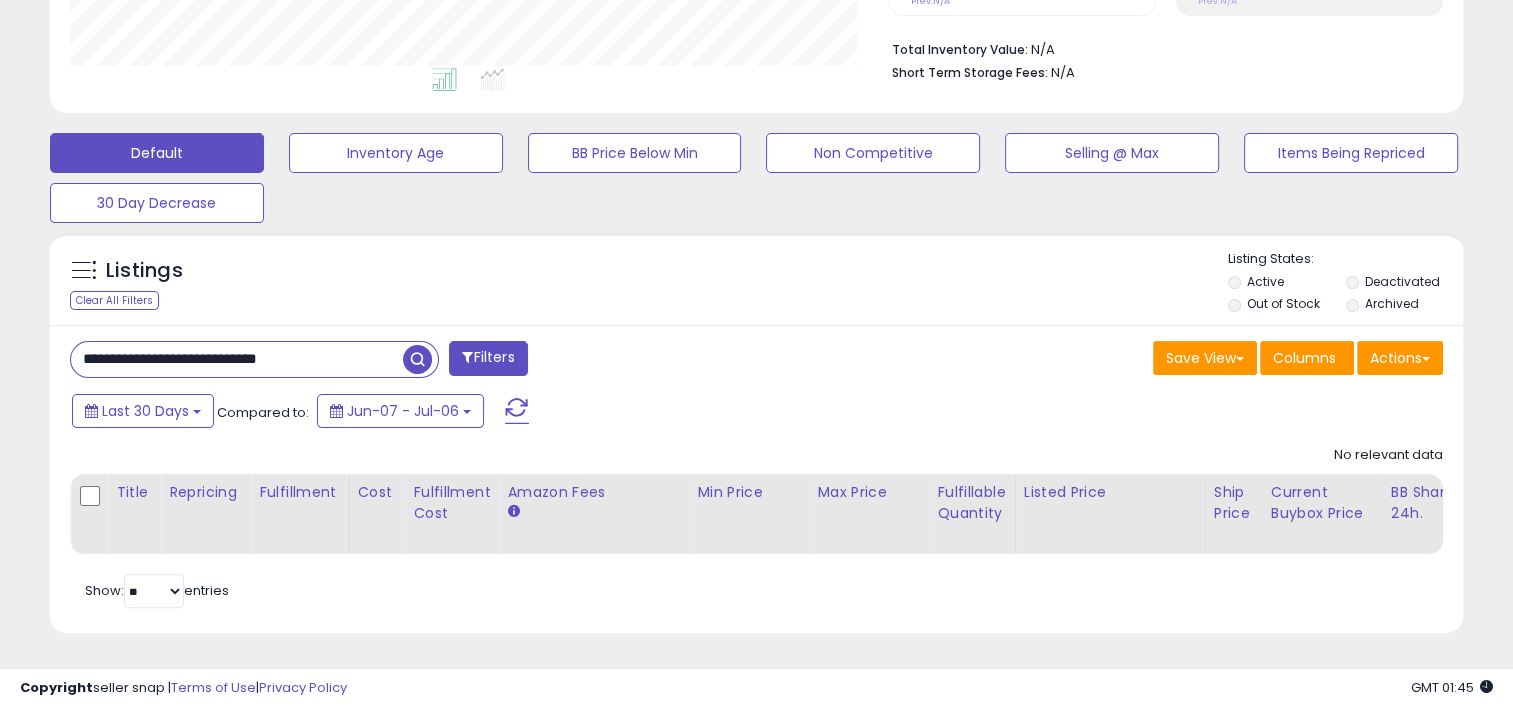 drag, startPoint x: 360, startPoint y: 355, endPoint x: 140, endPoint y: 364, distance: 220.18402 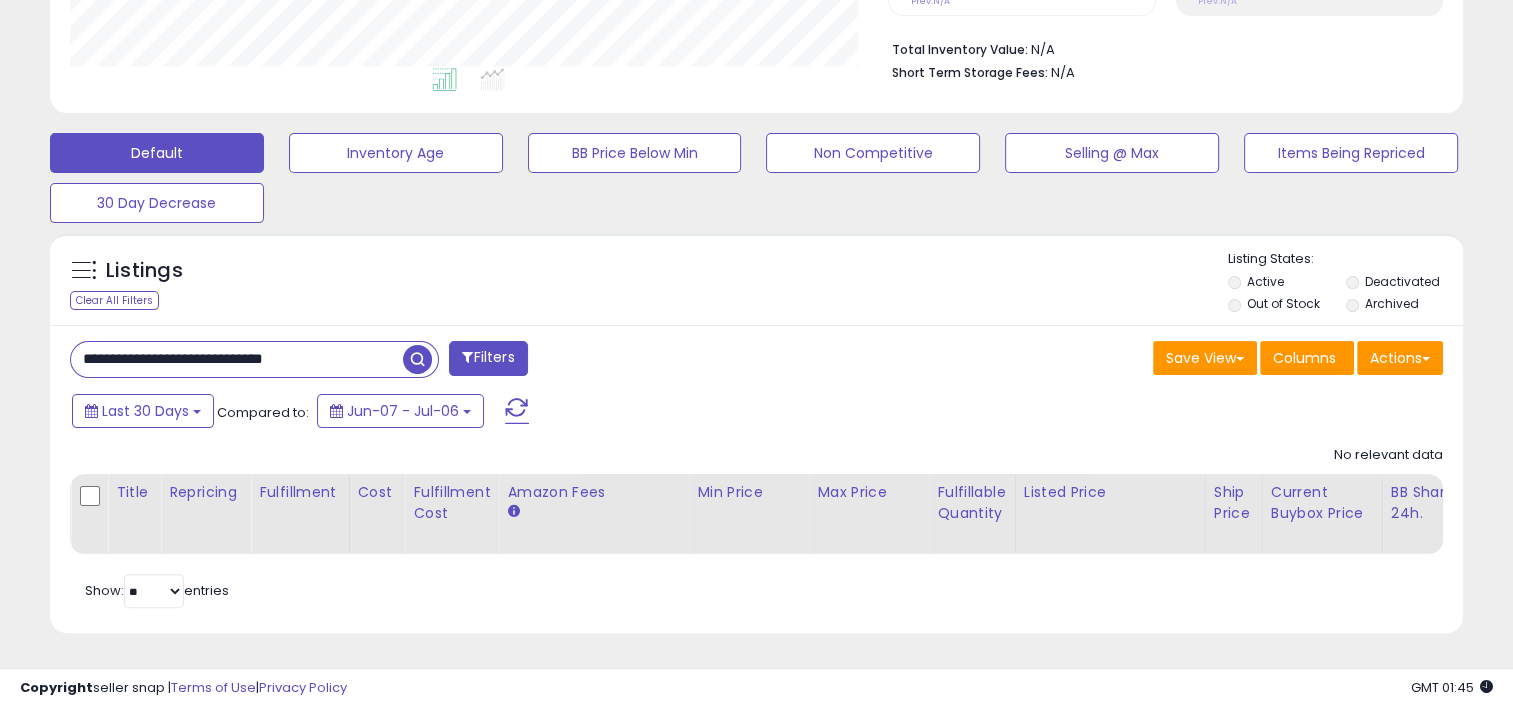 type on "**********" 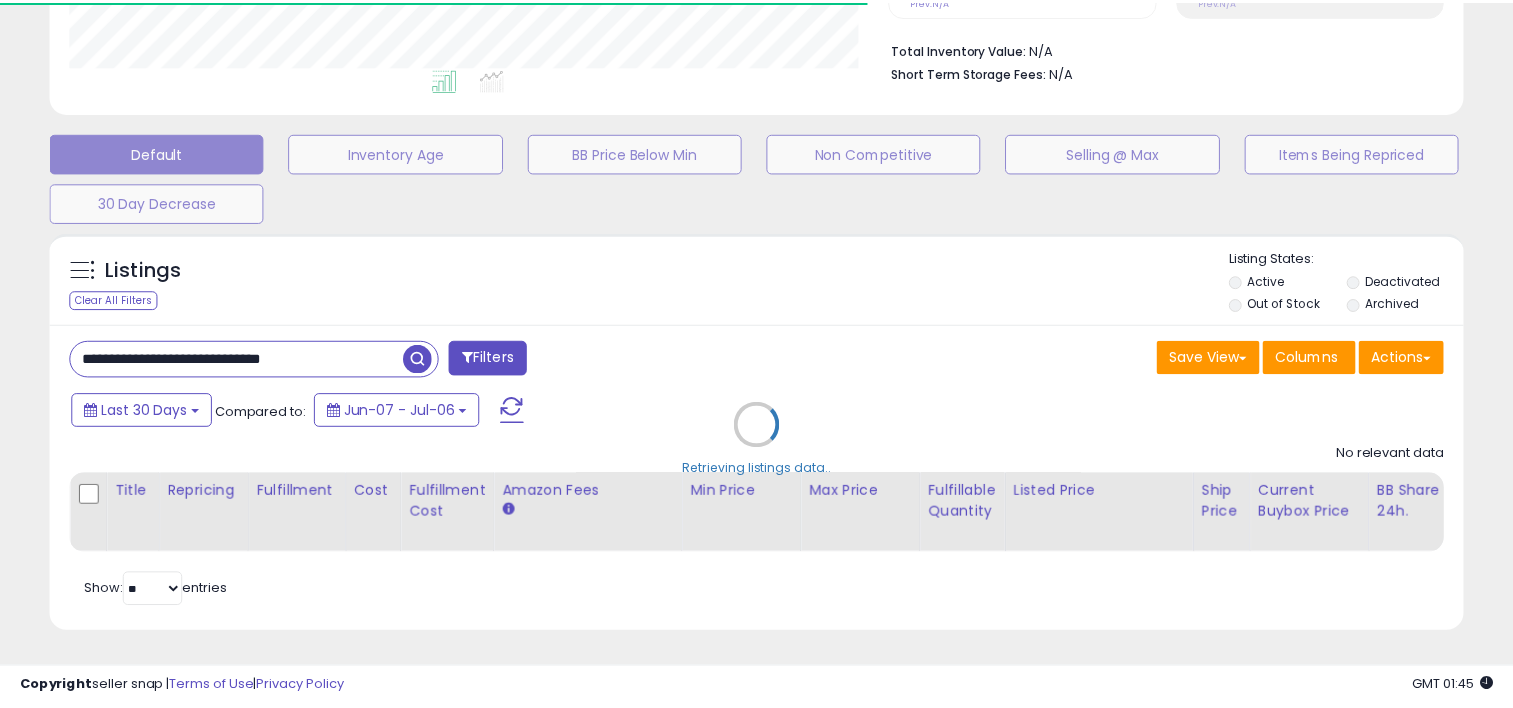 scroll, scrollTop: 409, scrollLeft: 818, axis: both 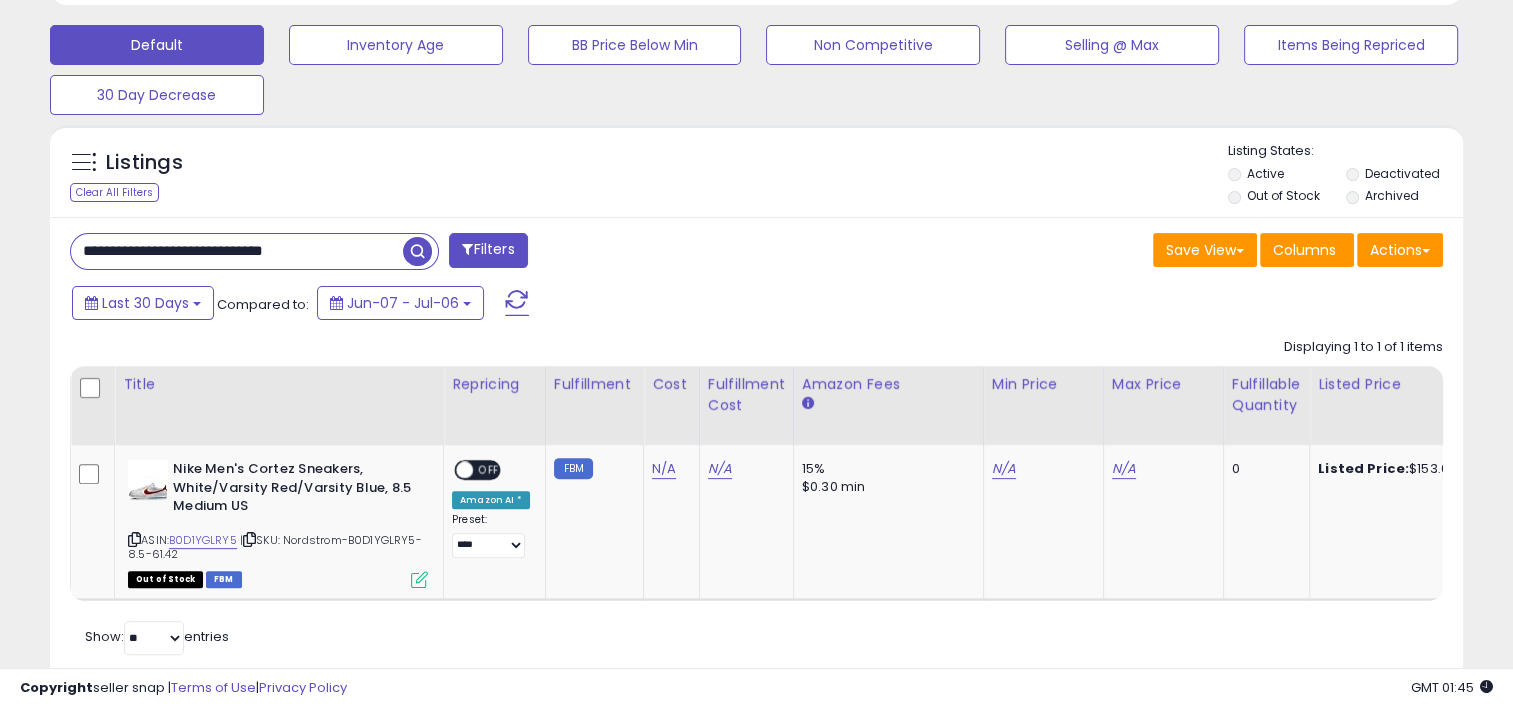 type 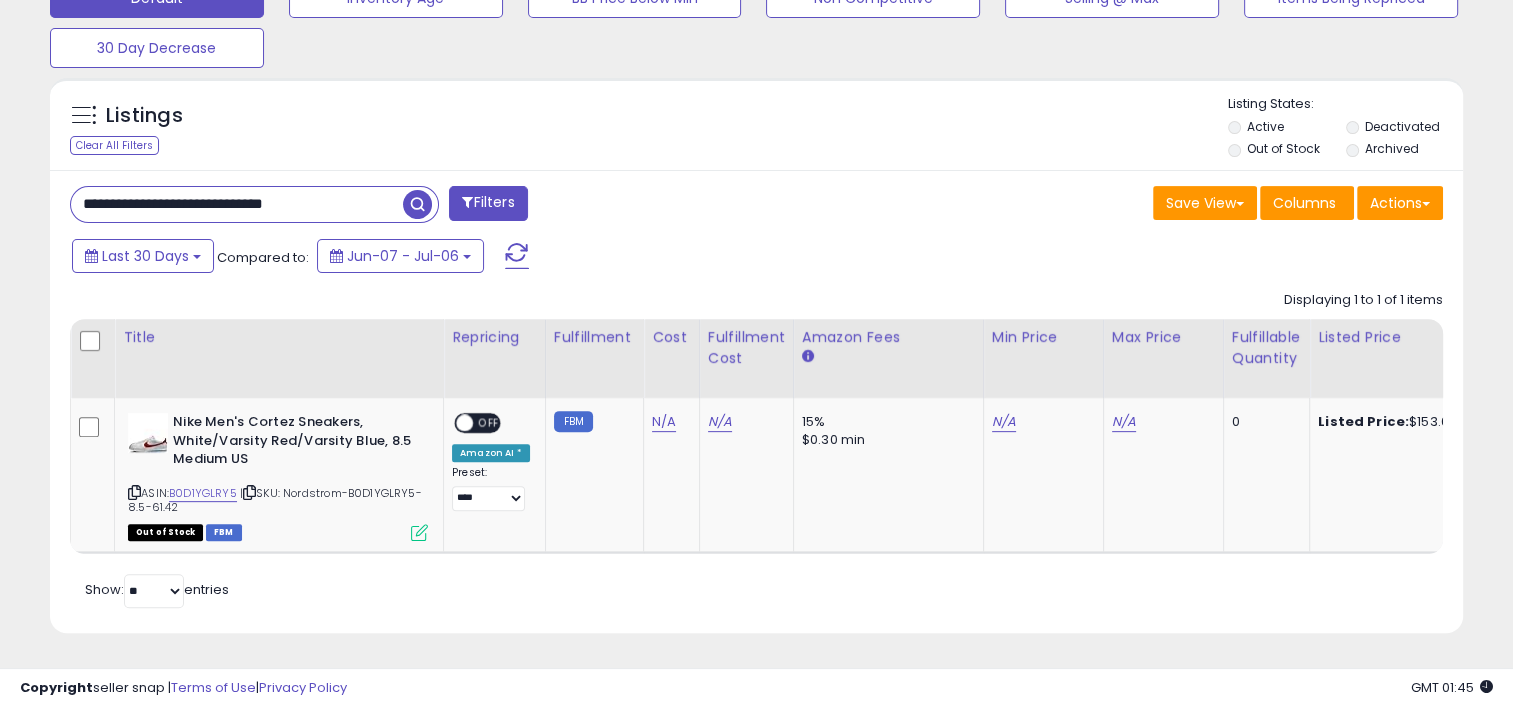 scroll, scrollTop: 665, scrollLeft: 0, axis: vertical 